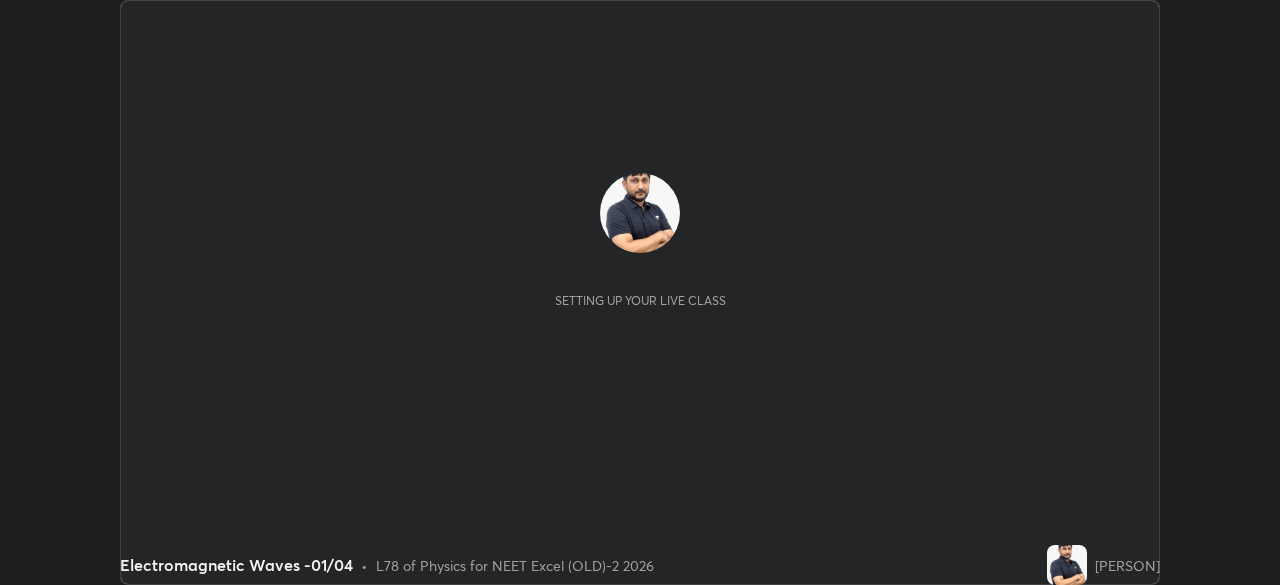 scroll, scrollTop: 0, scrollLeft: 0, axis: both 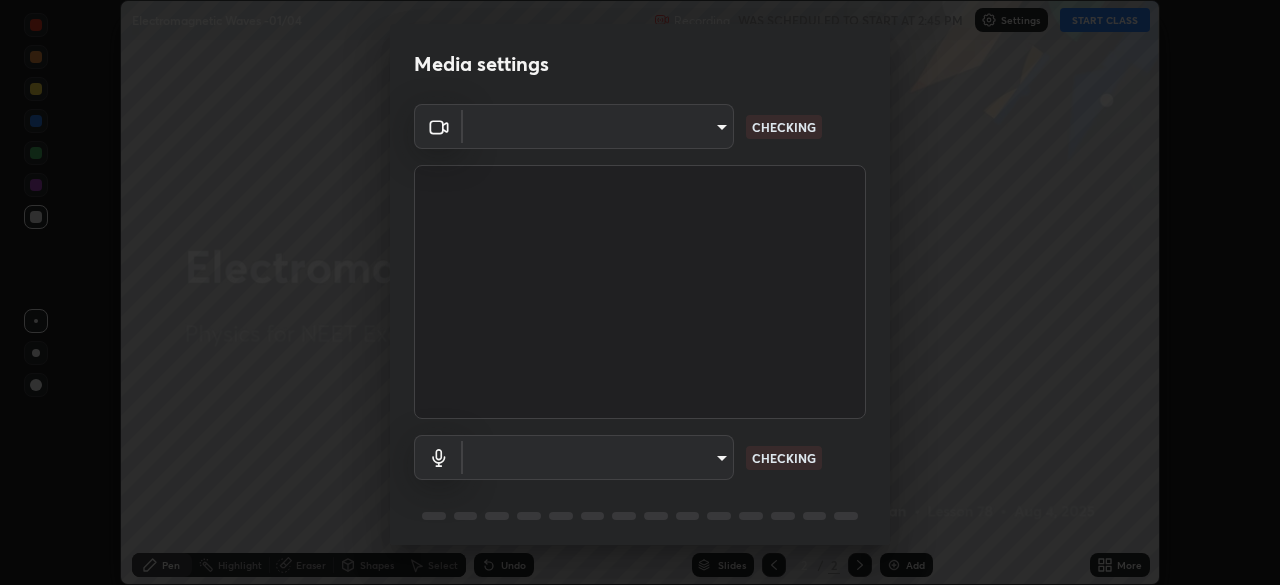 click on "Erase all Electromagnetic Waves -01/04 Recording WAS SCHEDULED TO START AT  2:45 PM Settings START CLASS Setting up your live class Electromagnetic Waves -01/04 • L78 of Physics for NEET Excel (OLD)-2 2026 [PERSON] Pen Highlight Eraser Shapes Select Undo Slides 2 / 2 Add More No doubts shared Encourage your learners to ask a doubt for better clarity Report an issue Reason for reporting Buffering Chat not working Audio - Video sync issue Educator video quality low ​ Attach an image Report Media settings ​ CHECKING ​ CHECKING 1 / 5 Next" at bounding box center (640, 292) 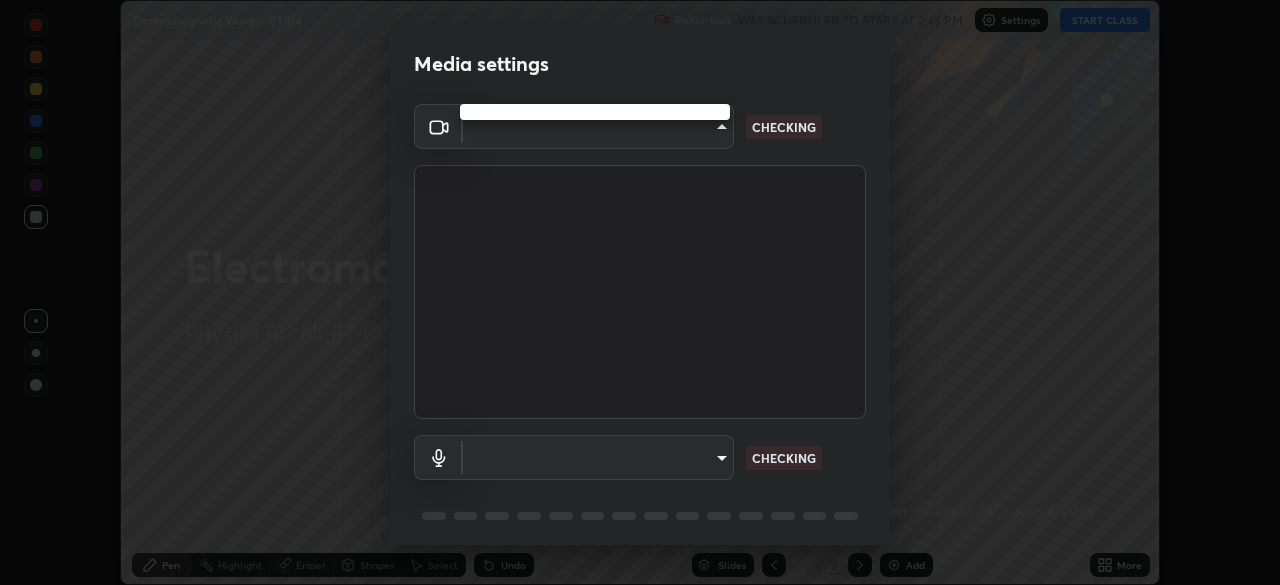 click at bounding box center (640, 292) 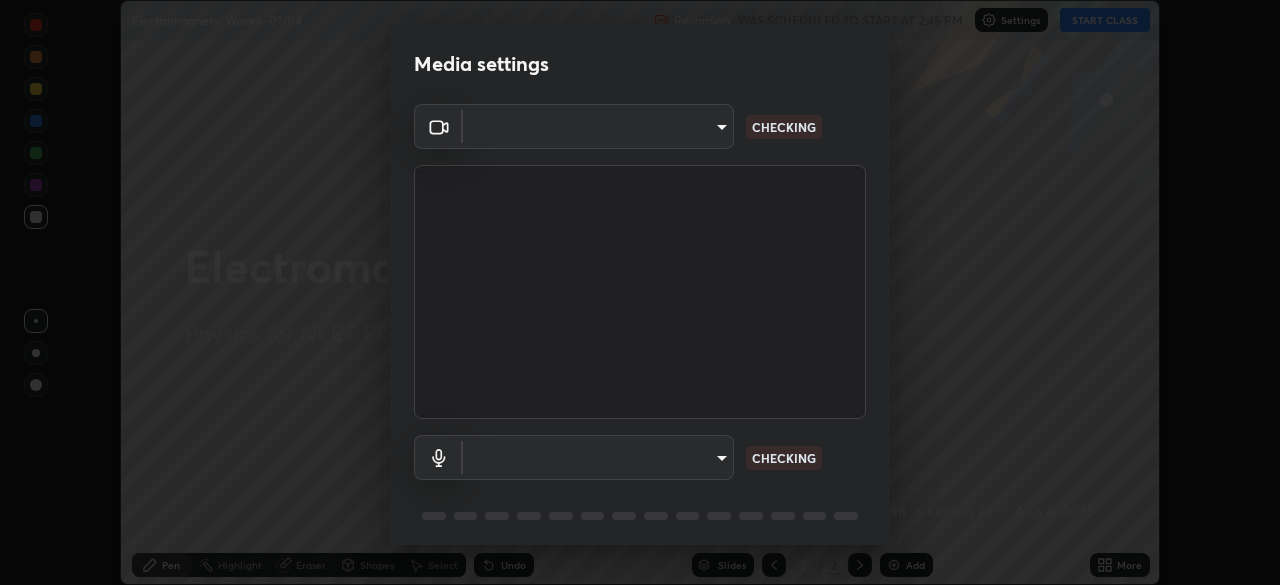 scroll, scrollTop: 71, scrollLeft: 0, axis: vertical 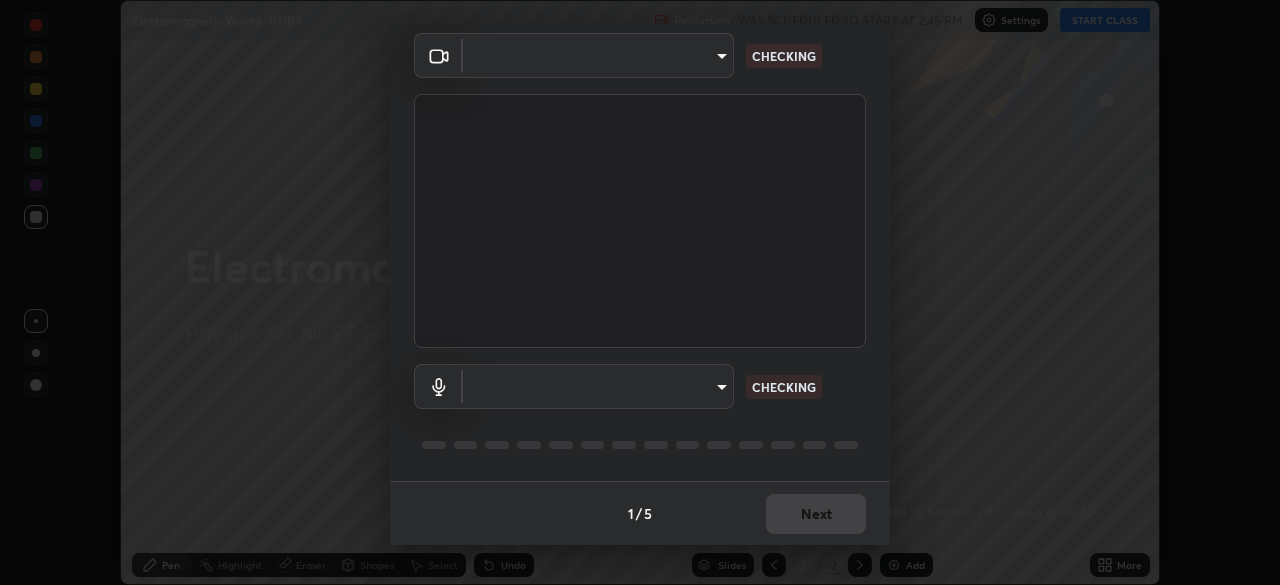type on "0e50365916b658242f783ed4648cb329f585d10cba28352488c27cd343db3185" 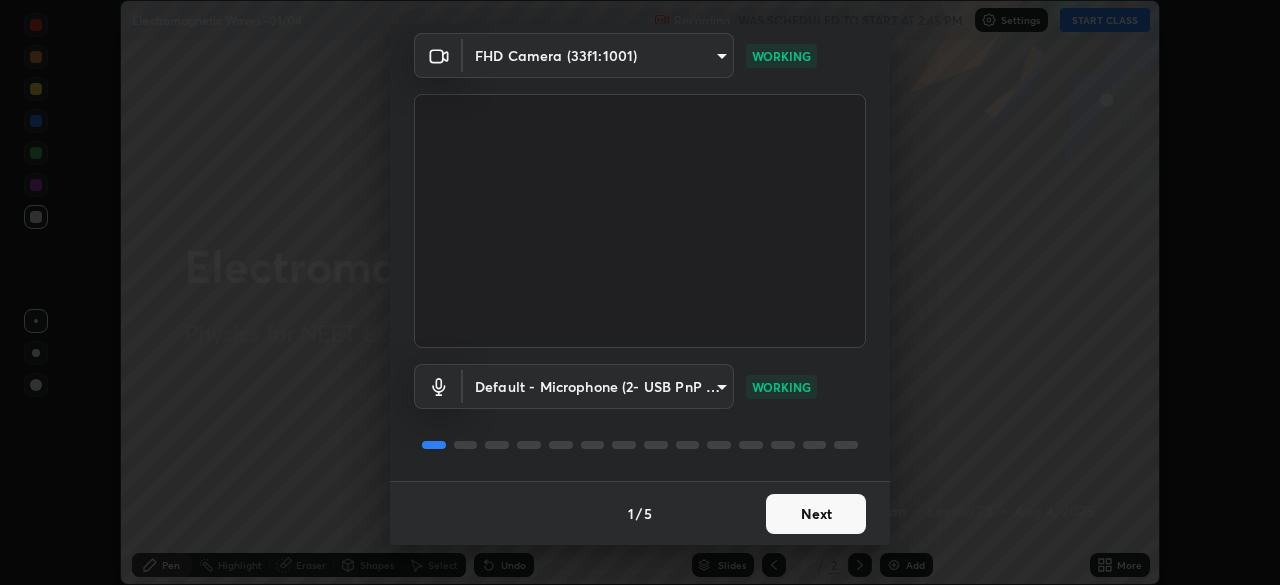 click on "Next" at bounding box center [816, 514] 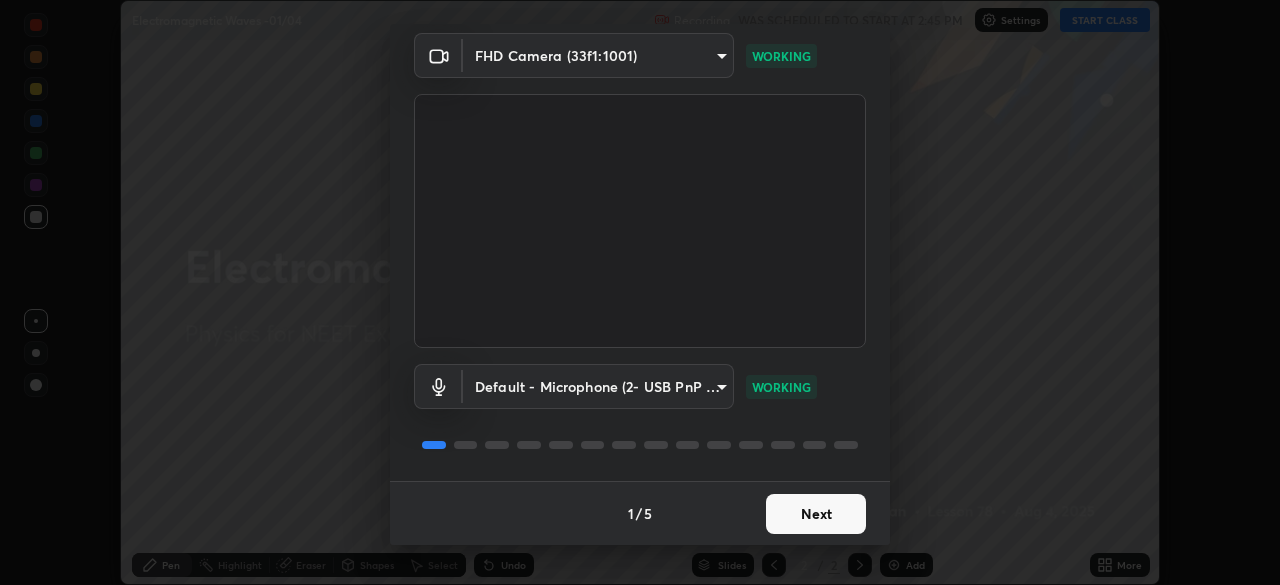 scroll, scrollTop: 0, scrollLeft: 0, axis: both 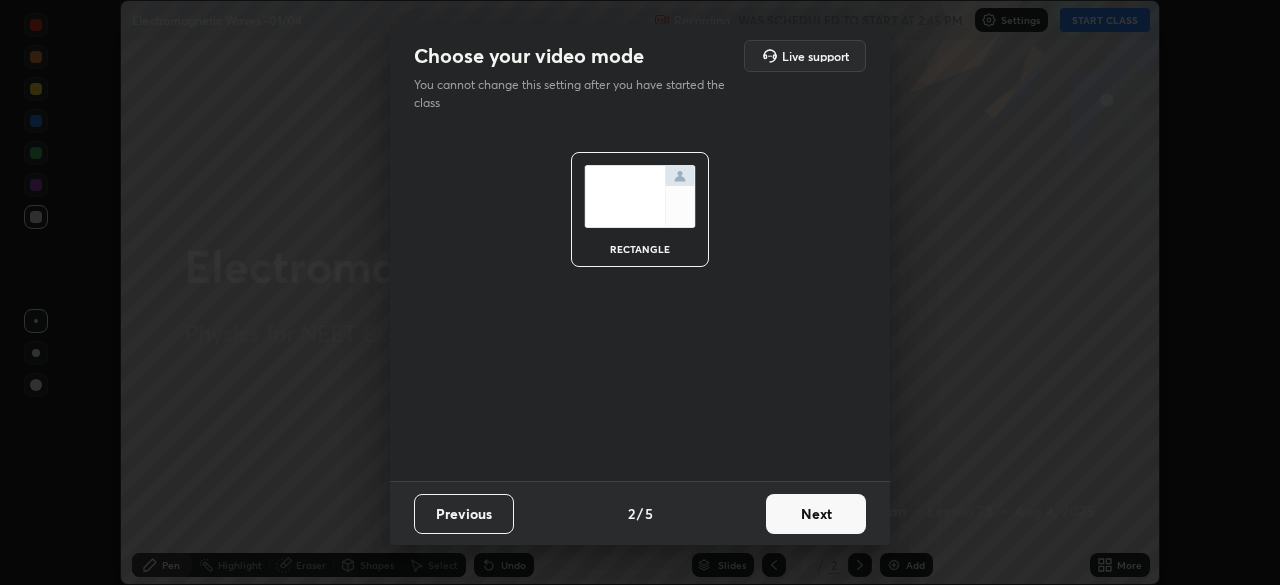 click on "Next" at bounding box center (816, 514) 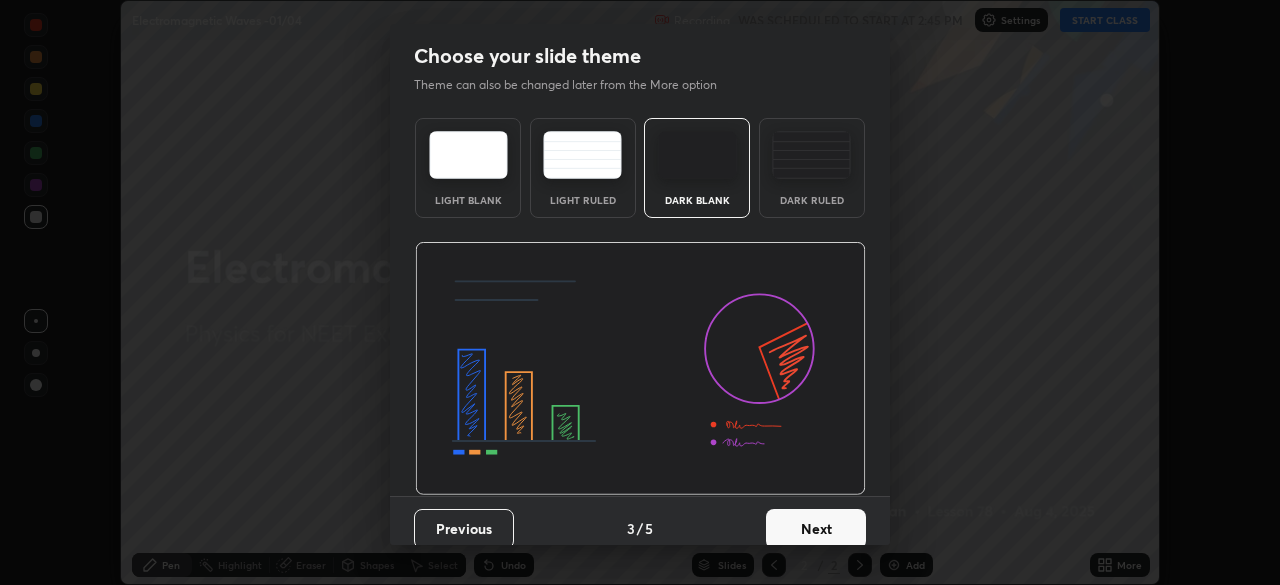 click on "Next" at bounding box center (816, 529) 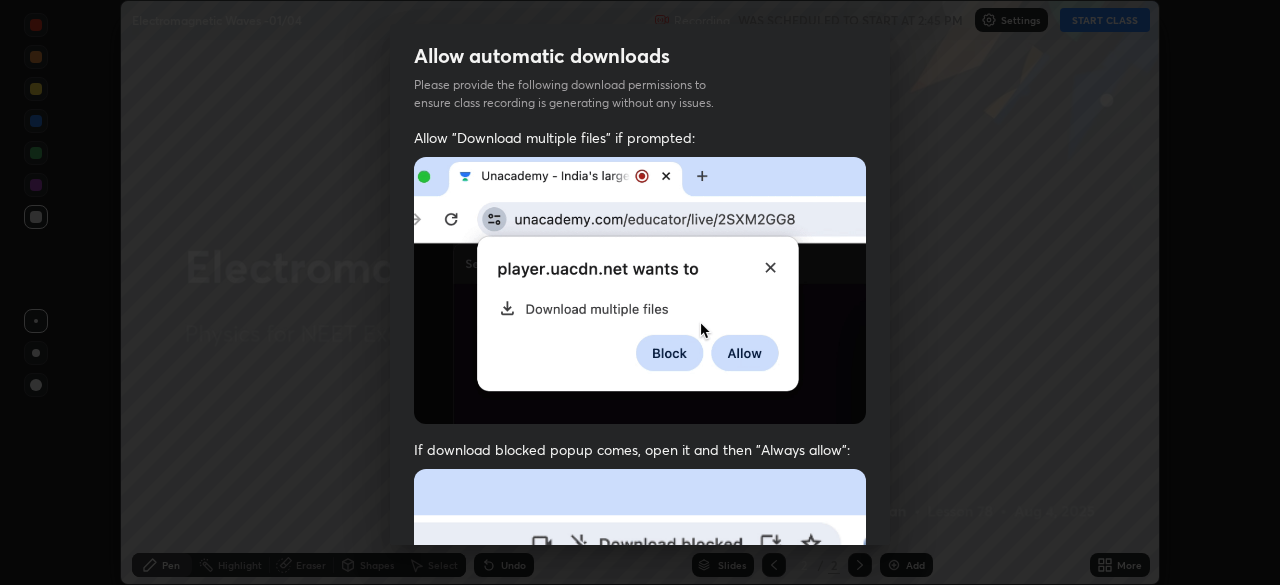 click on "Allow "Download multiple files" if prompted: If download blocked popup comes, open it and then "Always allow": I agree that if I don't provide required permissions, class recording will not be generated" at bounding box center [640, 549] 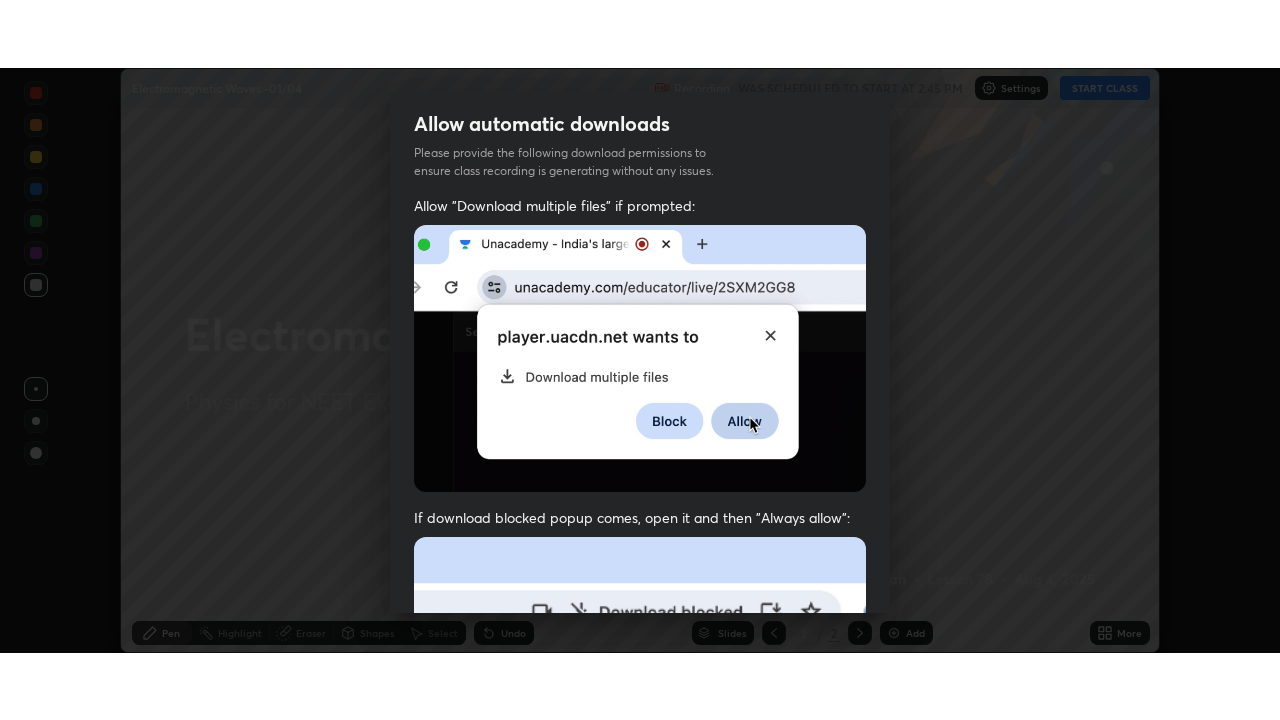 scroll, scrollTop: 479, scrollLeft: 0, axis: vertical 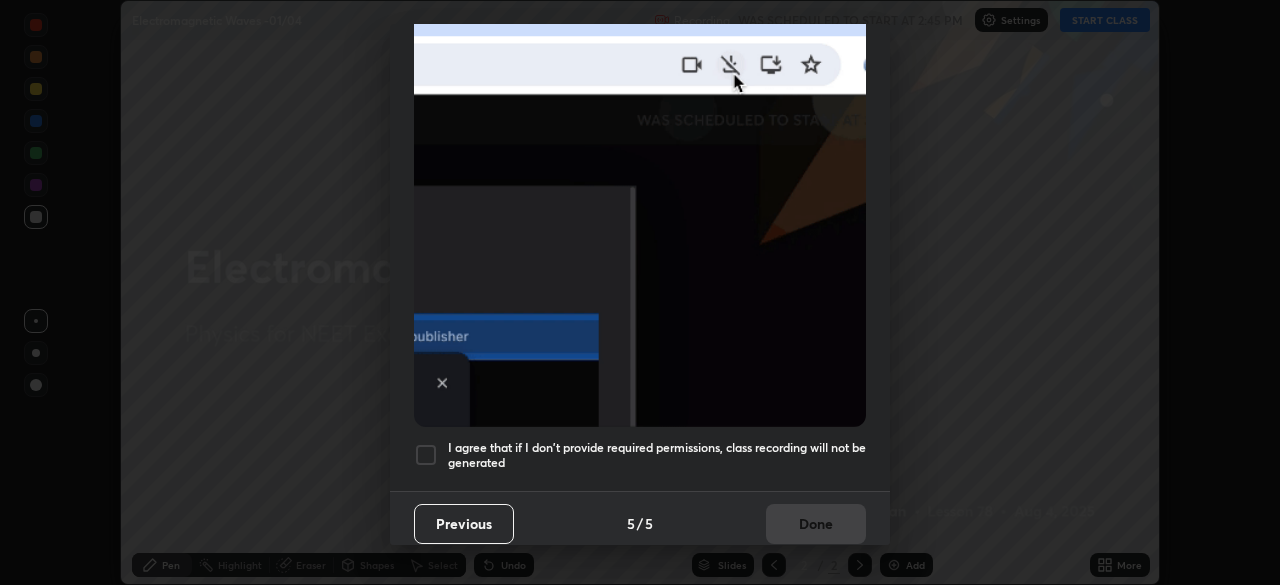 click at bounding box center [426, 455] 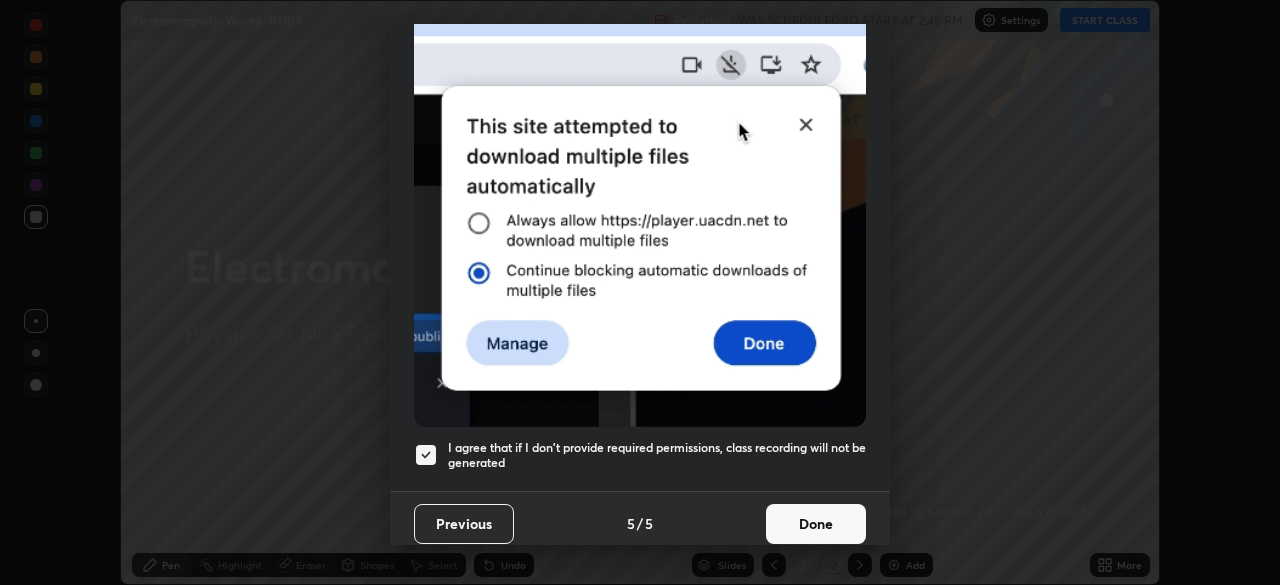 click on "Done" at bounding box center [816, 524] 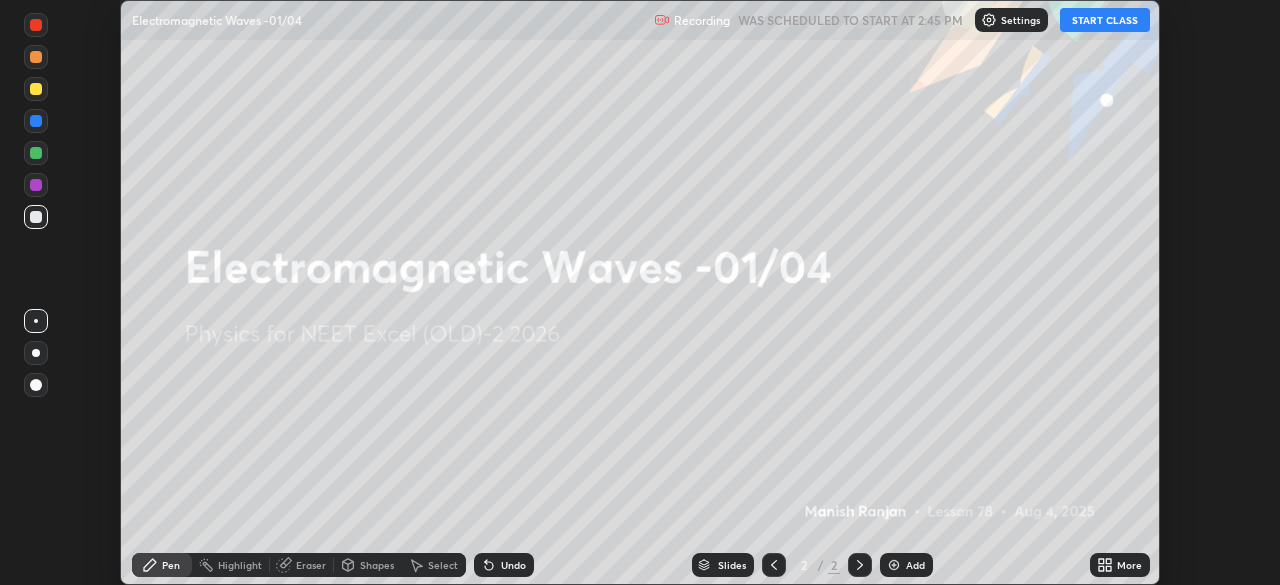click 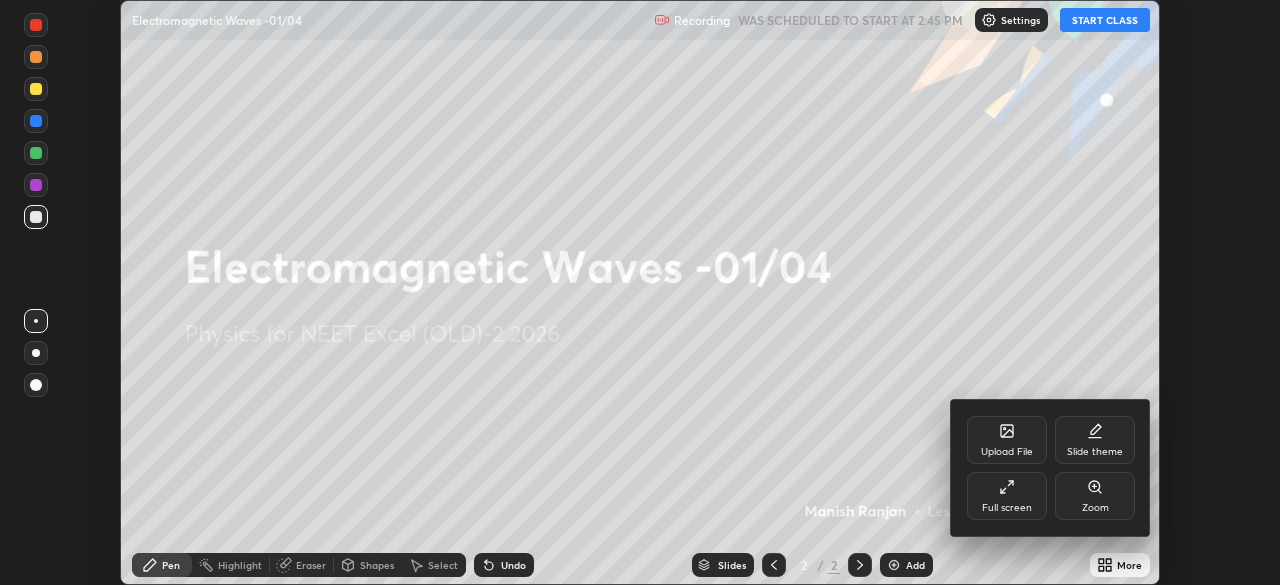 click on "Full screen" at bounding box center (1007, 508) 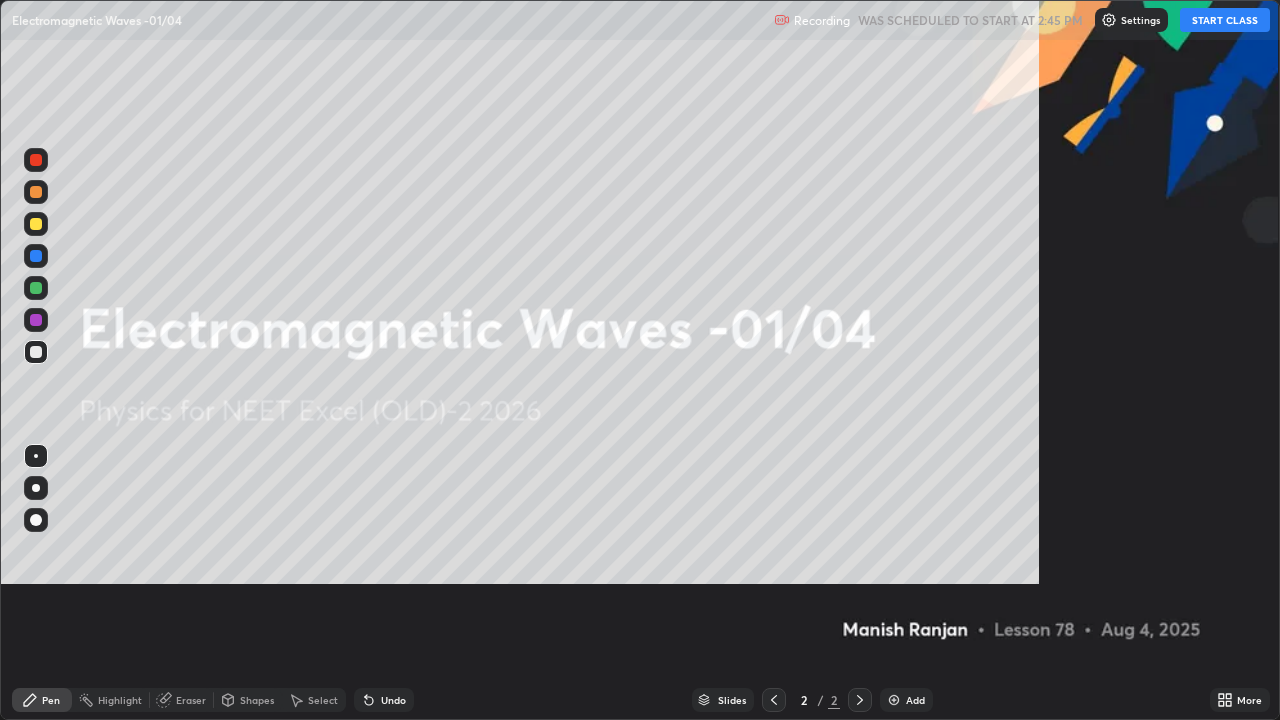 scroll, scrollTop: 99280, scrollLeft: 98720, axis: both 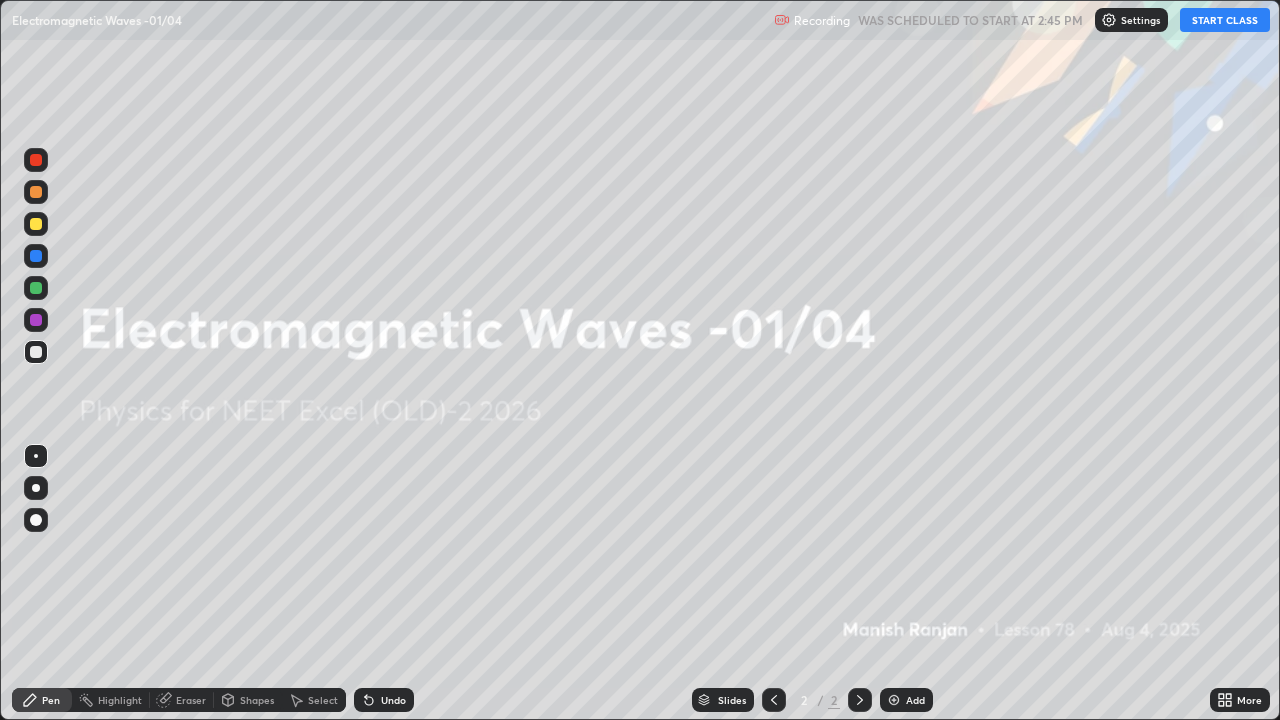 click on "START CLASS" at bounding box center (1225, 20) 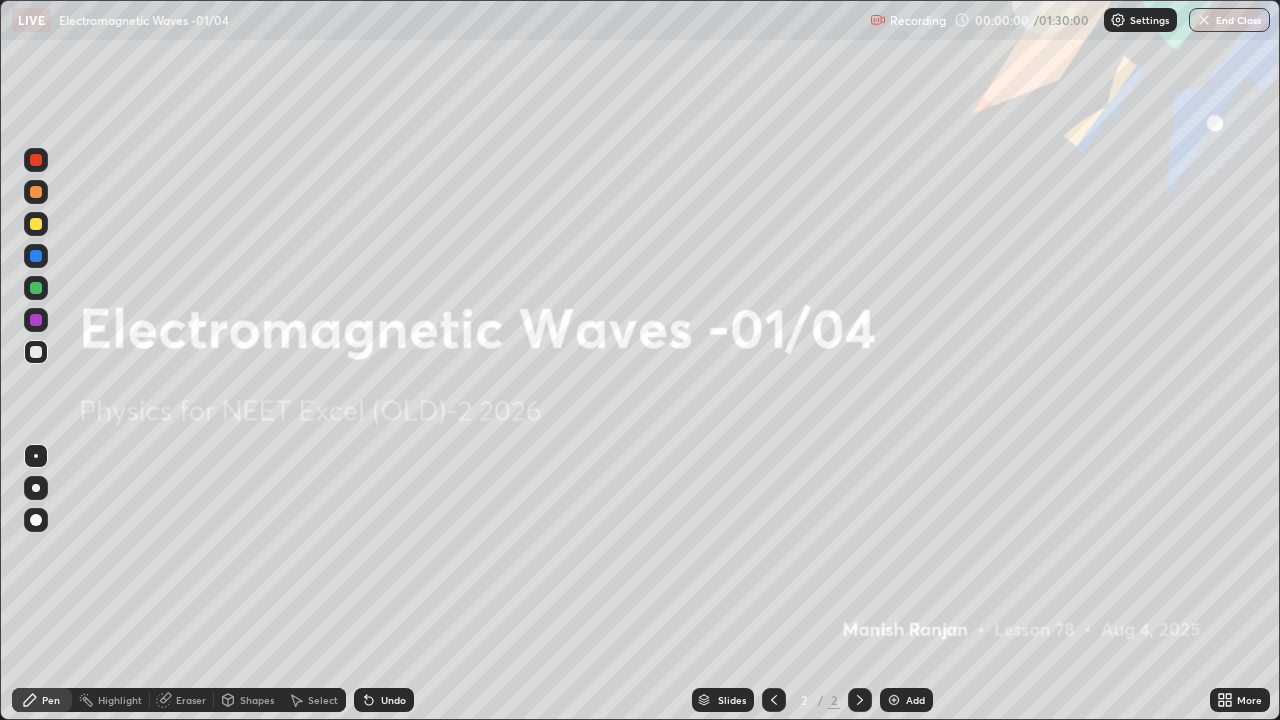 click at bounding box center [1118, 20] 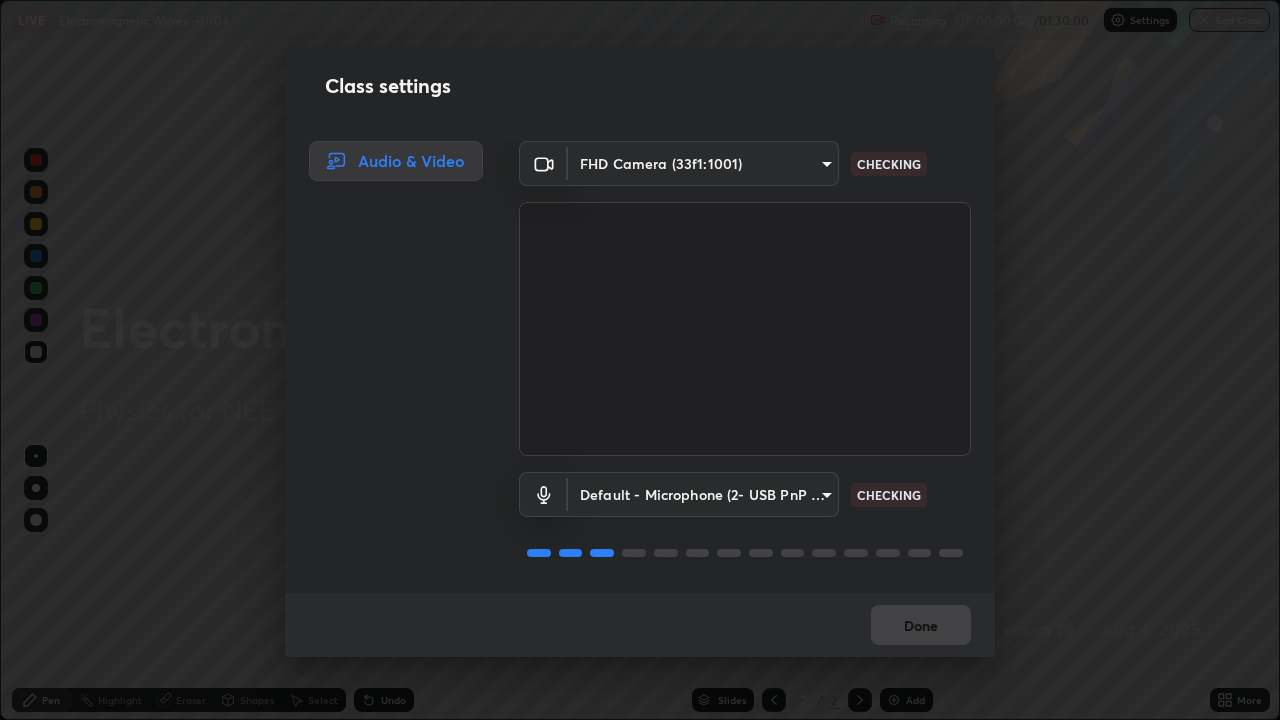 click on "Default - Microphone (2- USB PnP Sound Device) default CHECKING" at bounding box center (745, 522) 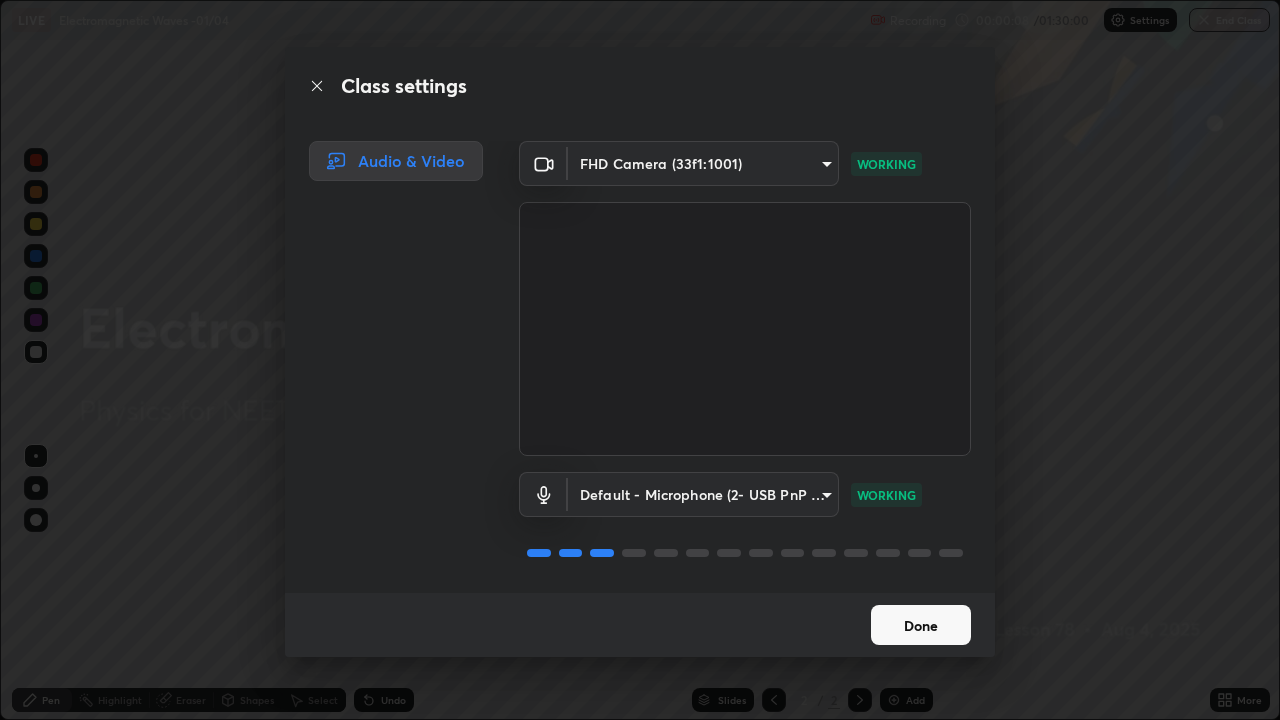 click on "Done" at bounding box center (921, 625) 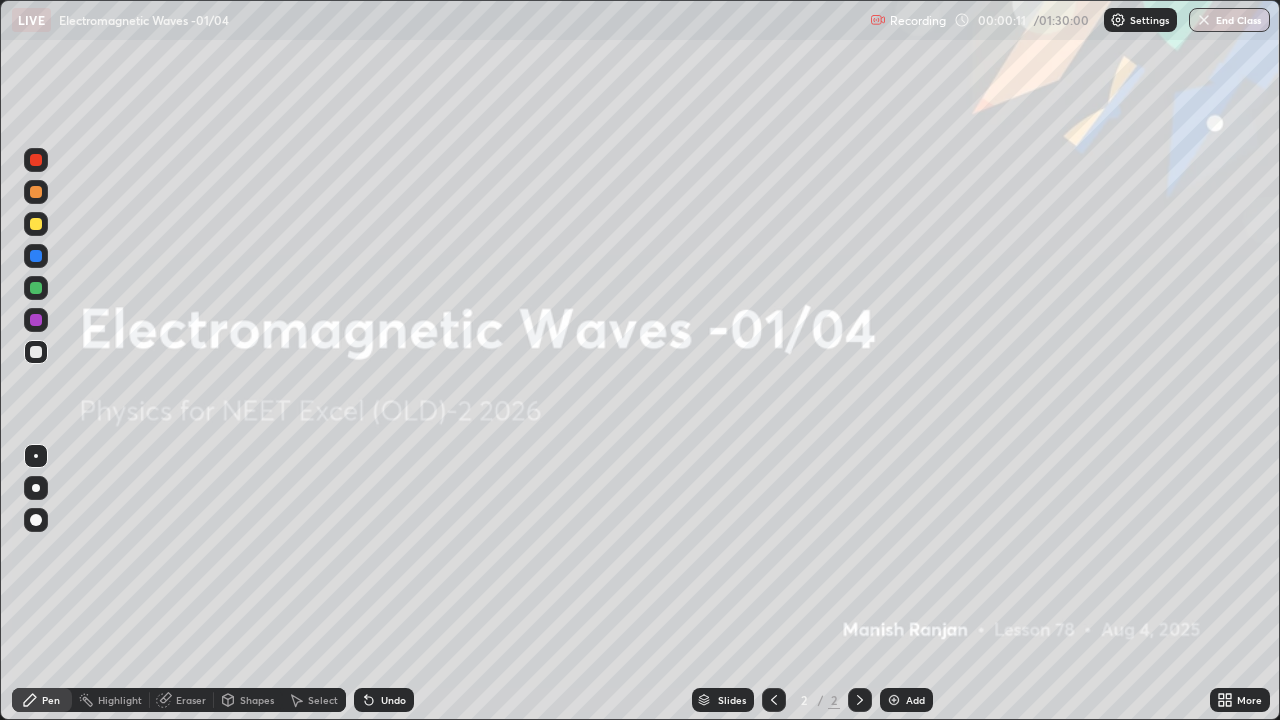 click at bounding box center [894, 700] 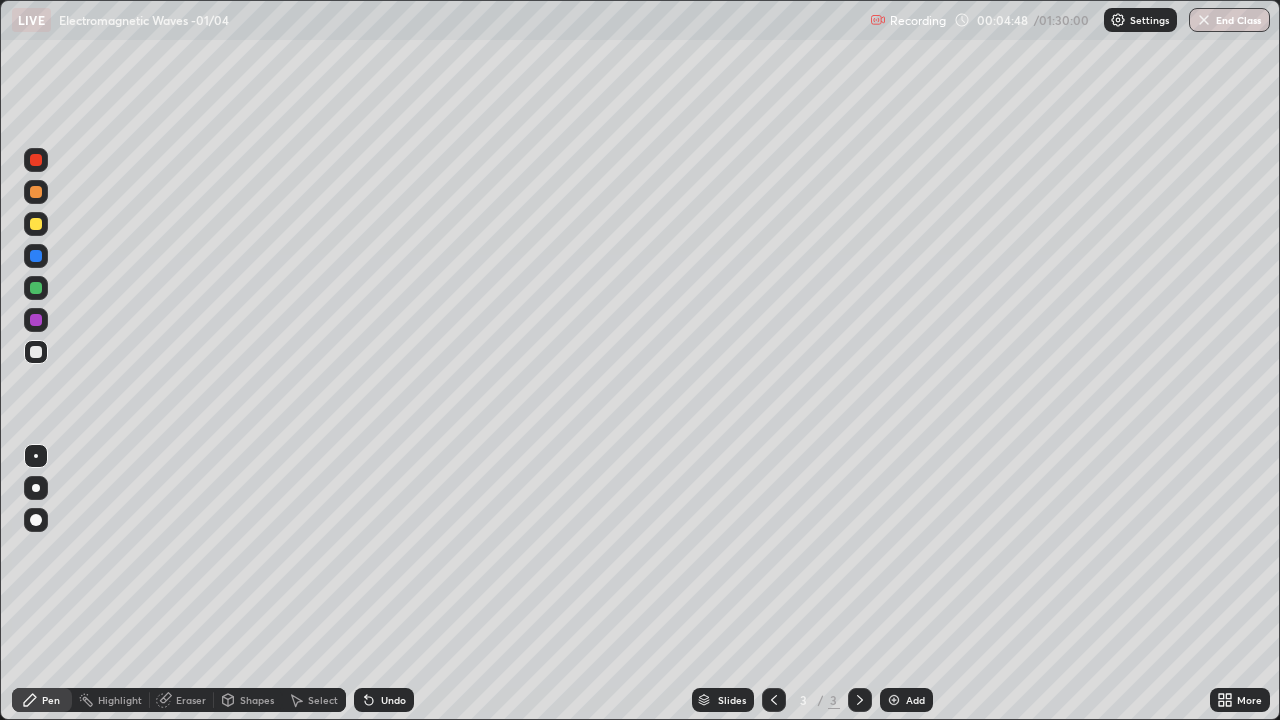 click on "Add" at bounding box center (906, 700) 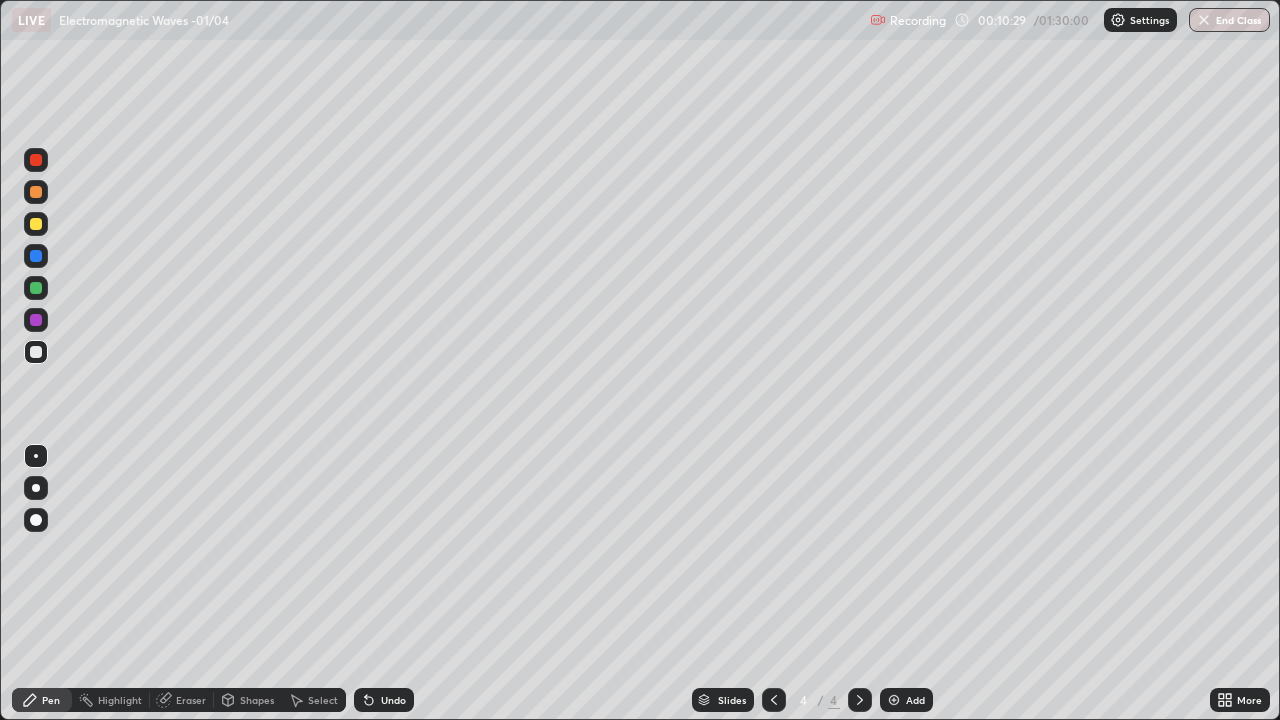 click on "Add" at bounding box center (906, 700) 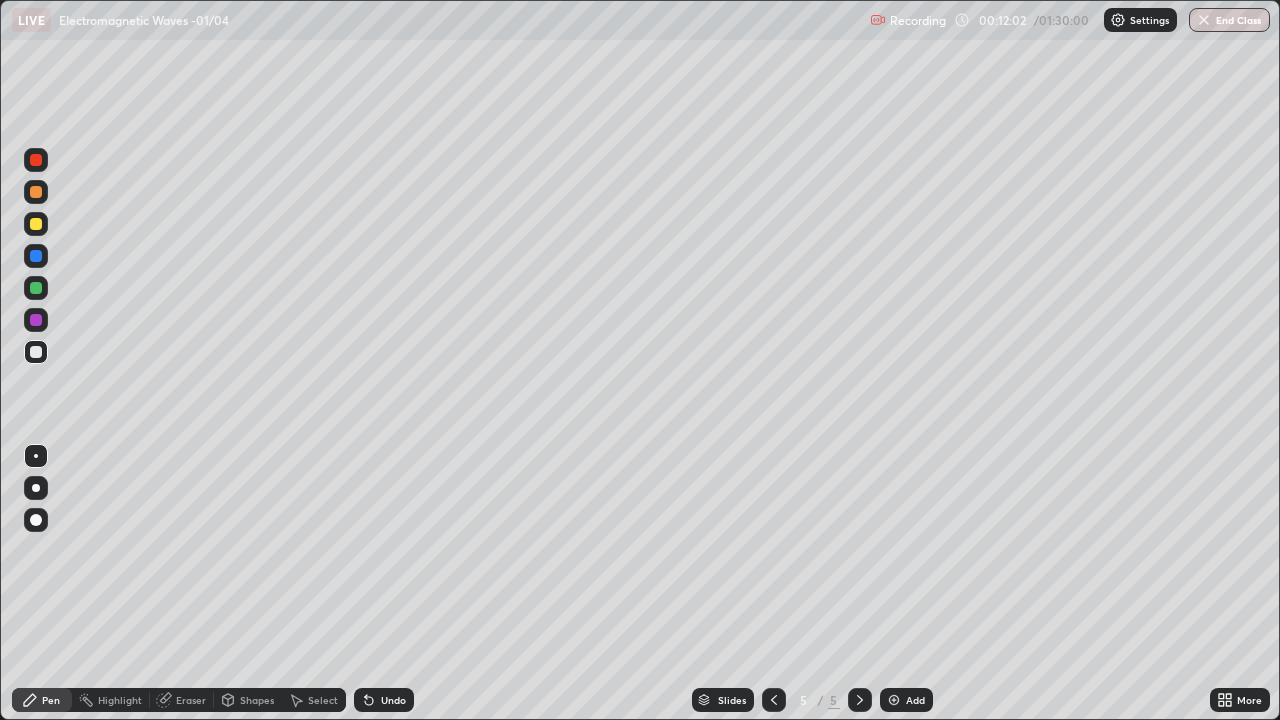 click at bounding box center [774, 700] 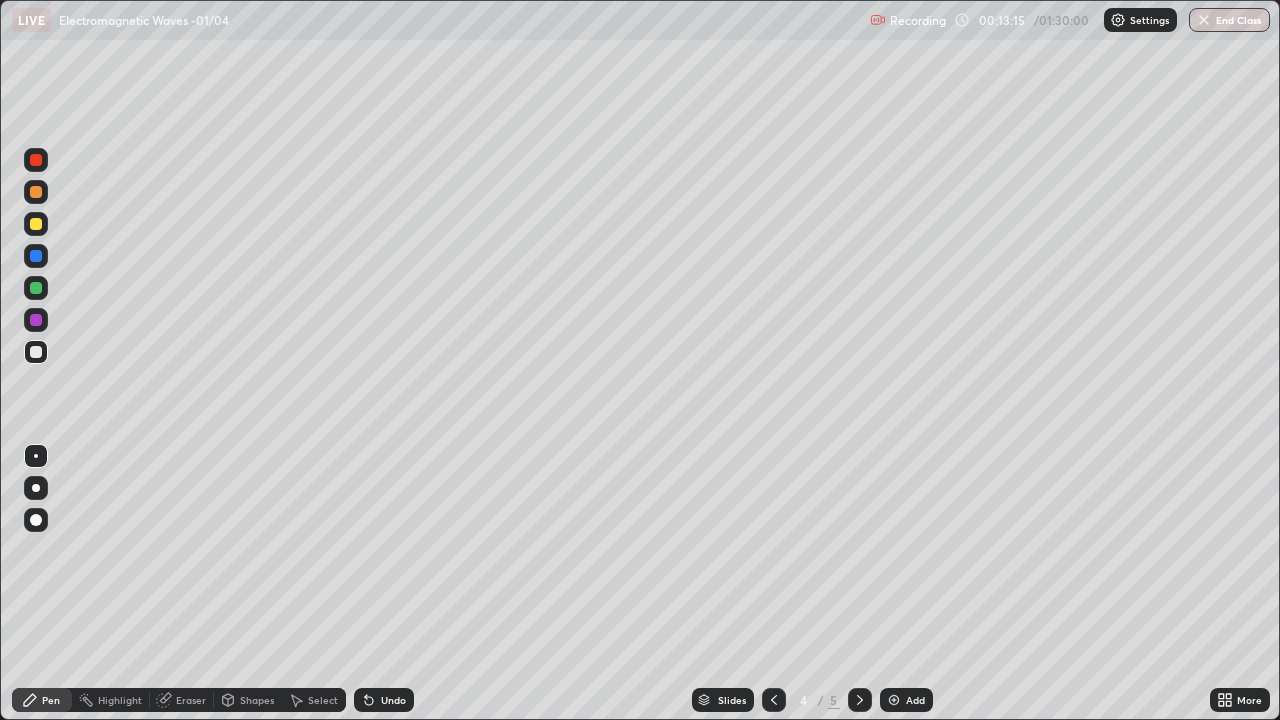 click on "Add" at bounding box center (915, 700) 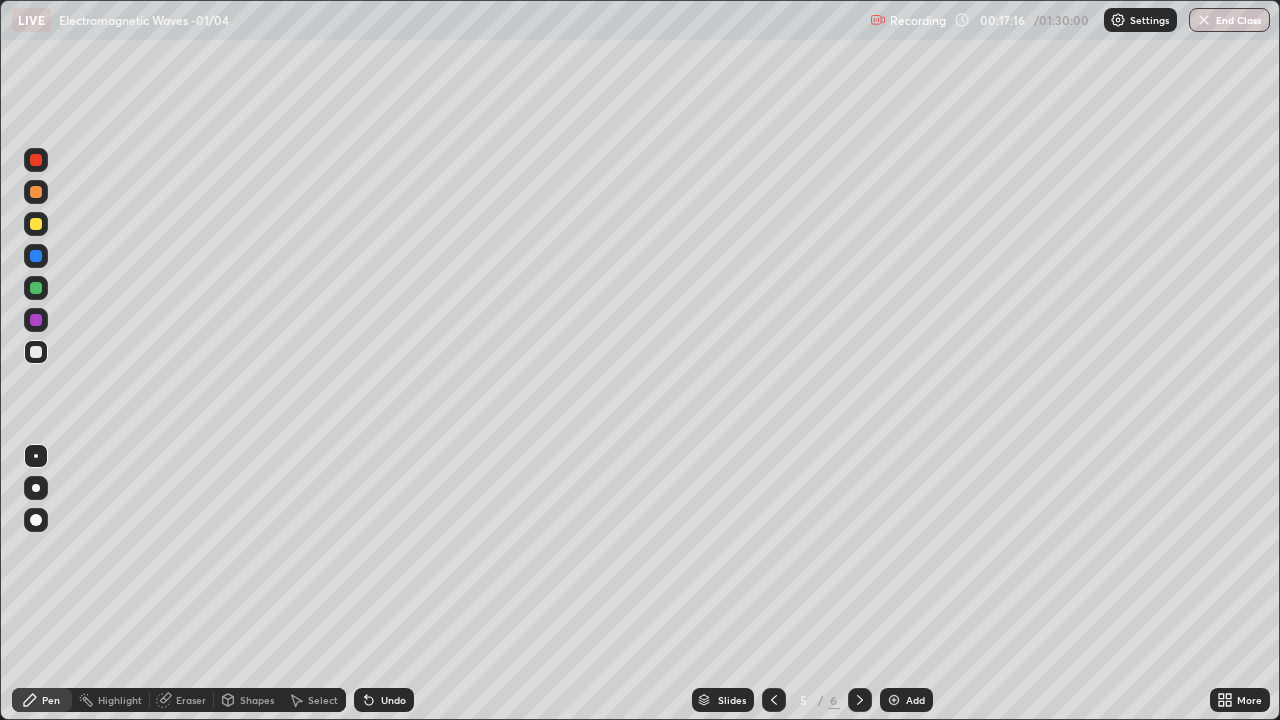 click 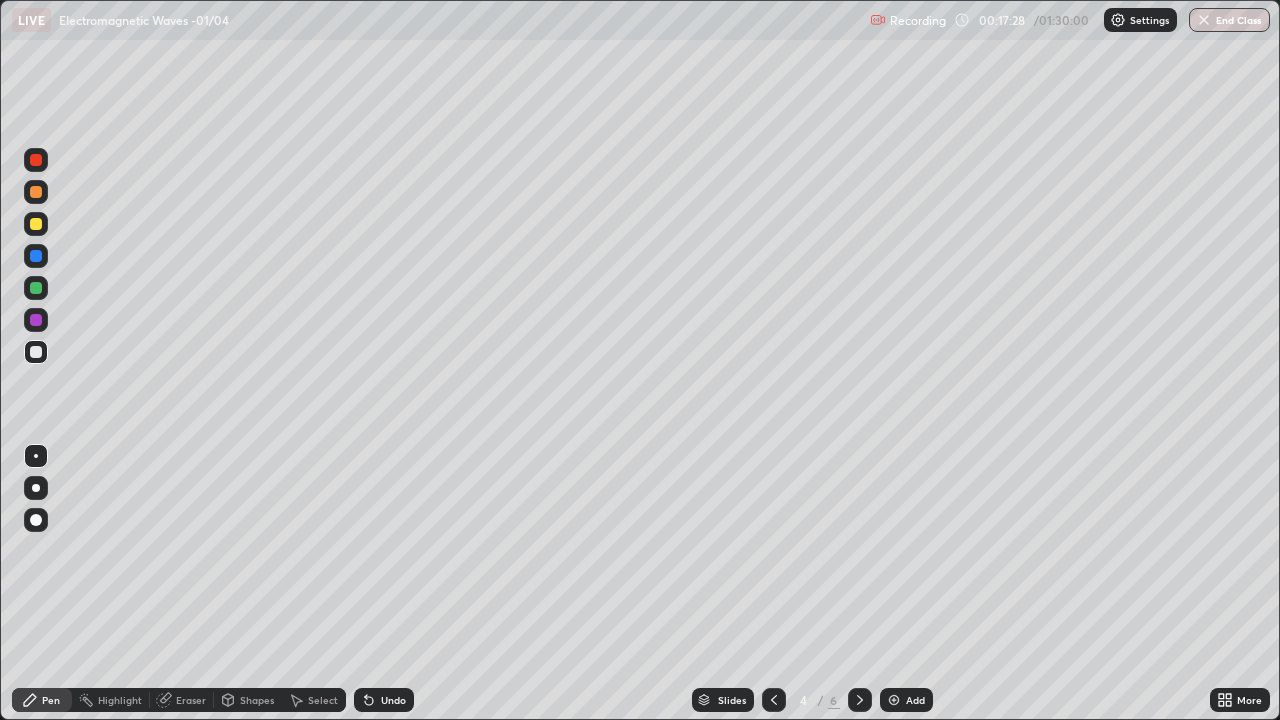 click 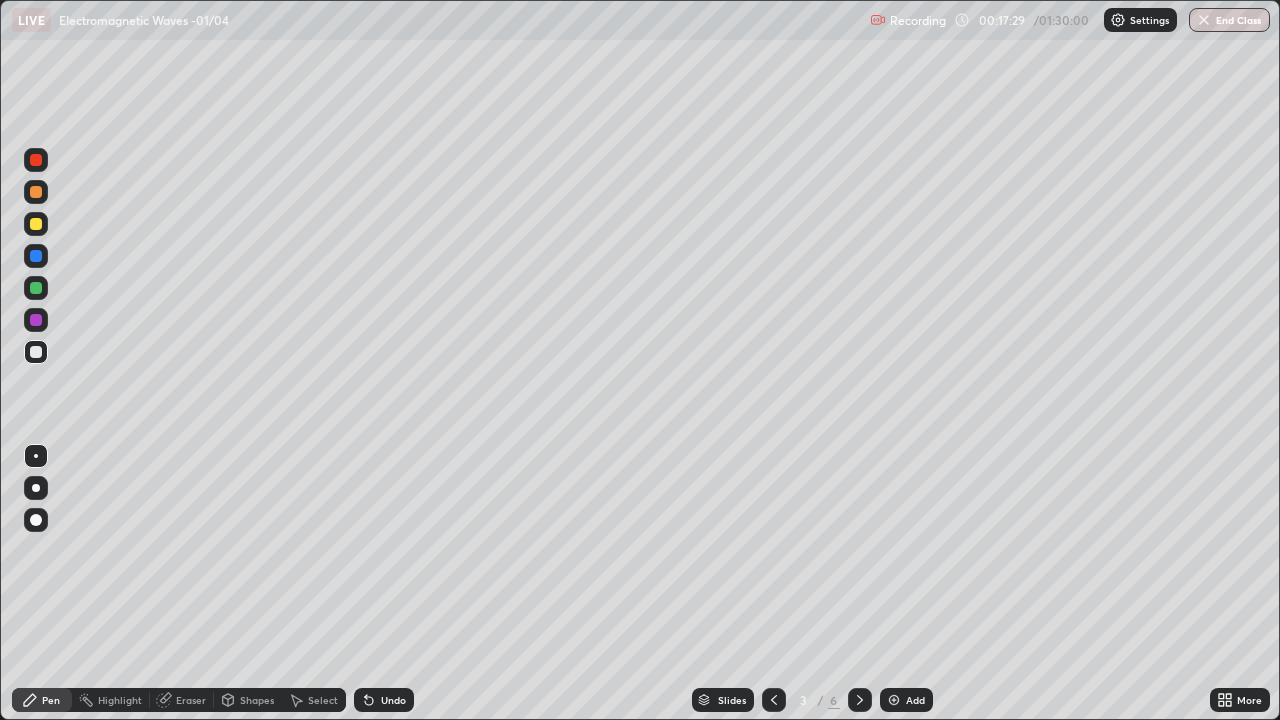 click at bounding box center (860, 700) 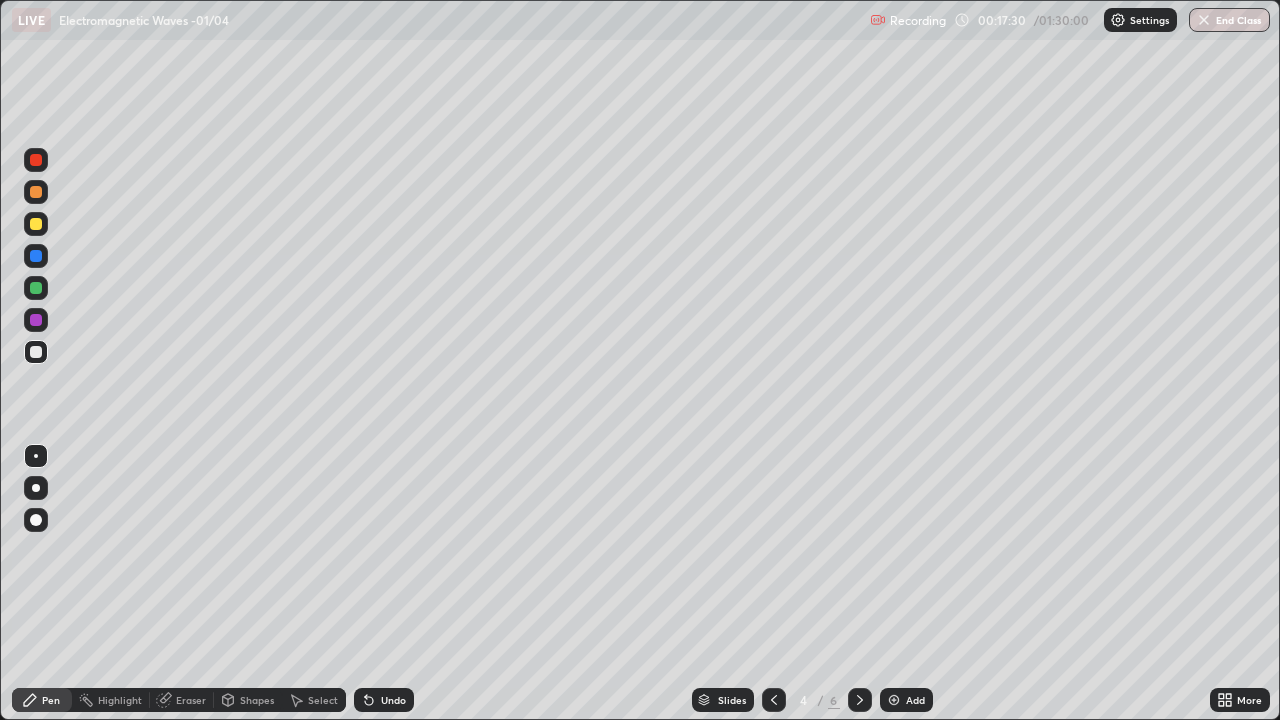 click 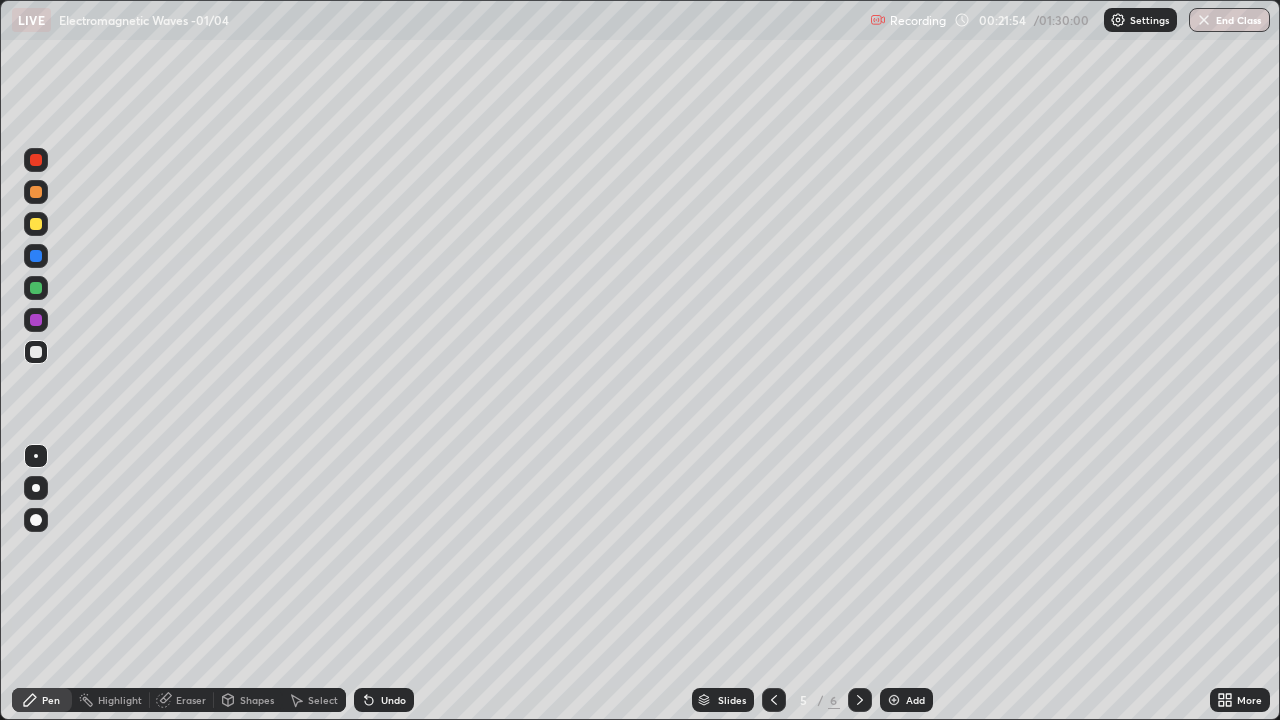 click on "Add" at bounding box center (906, 700) 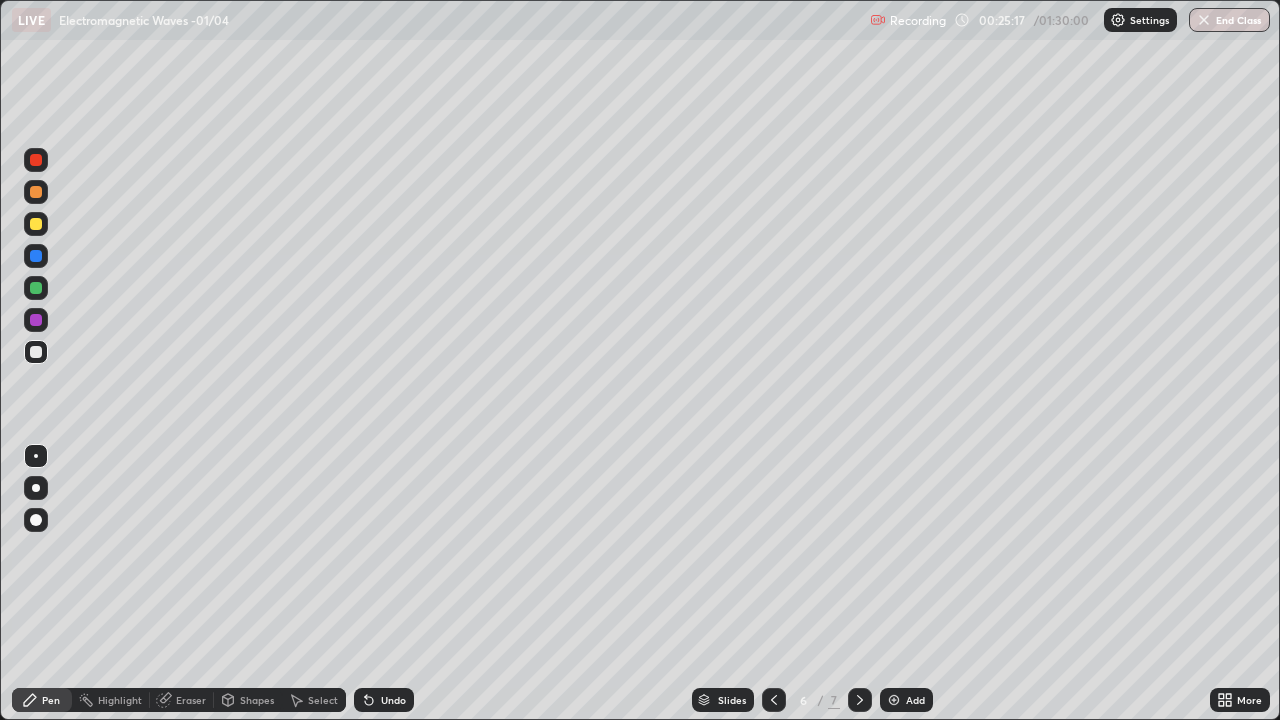 click on "Add" at bounding box center (906, 700) 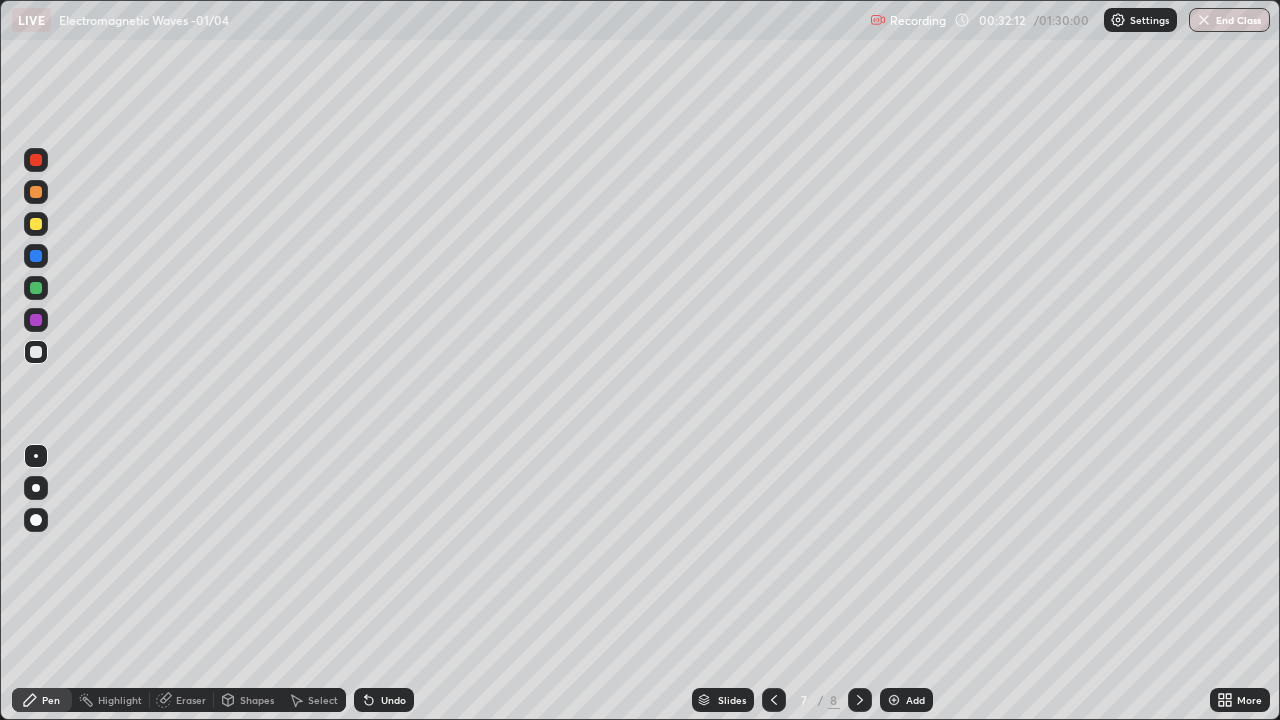 click on "Add" at bounding box center [915, 700] 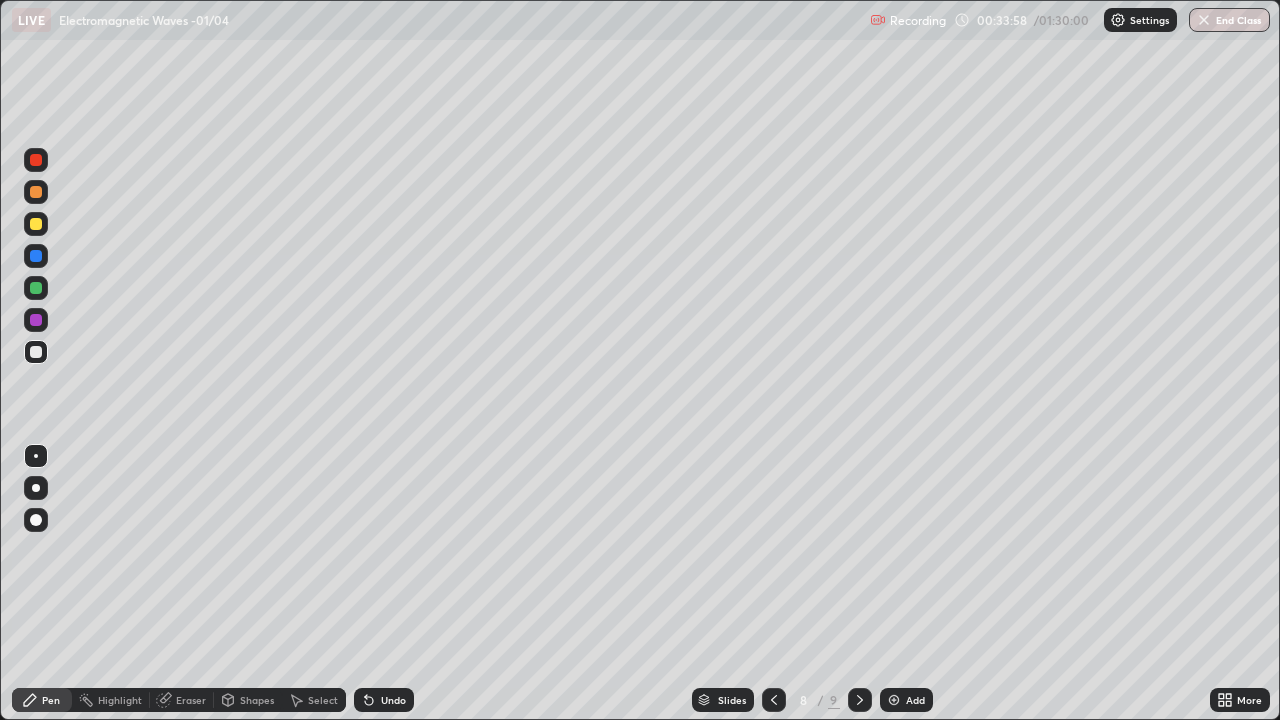 click at bounding box center (36, 224) 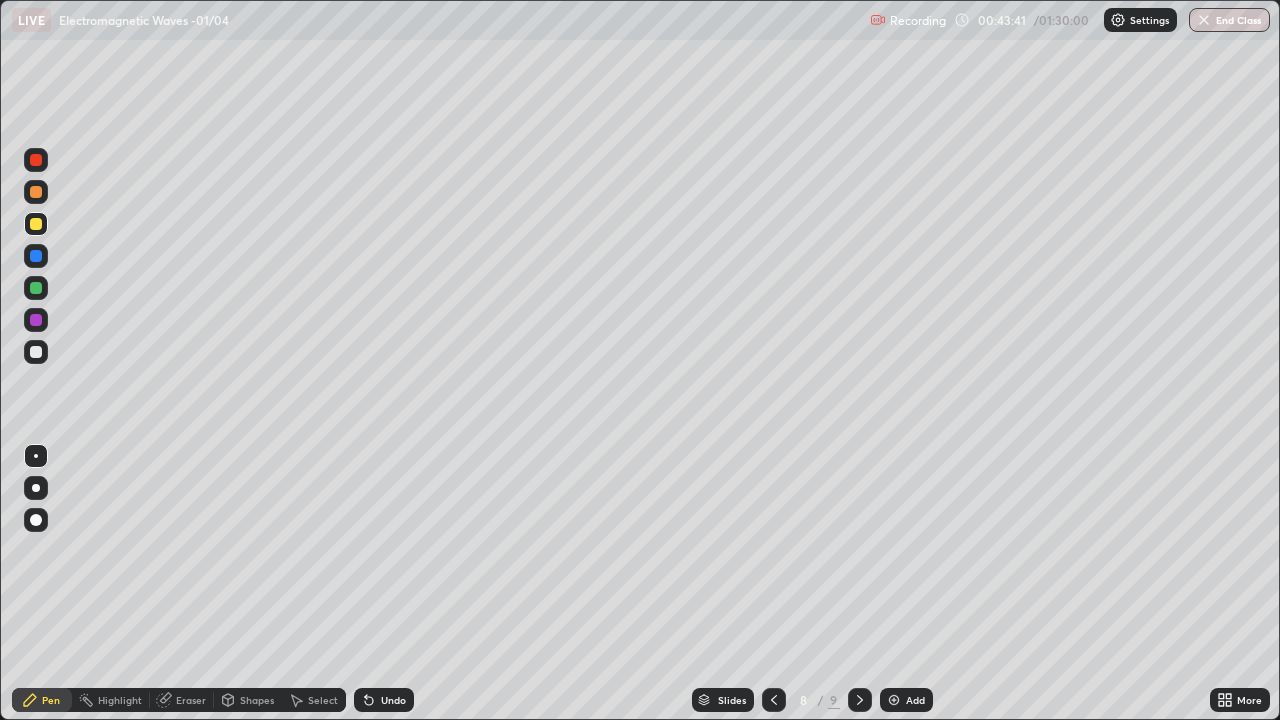 click on "Add" at bounding box center [915, 700] 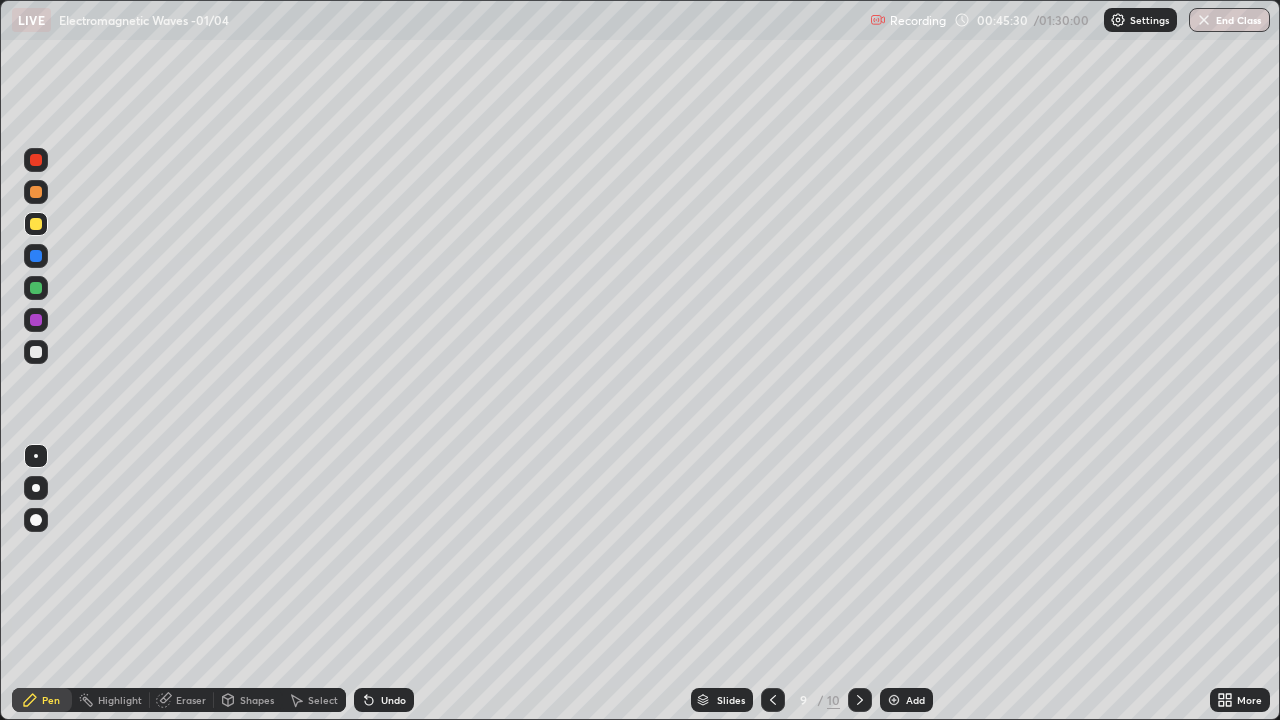 click at bounding box center (36, 352) 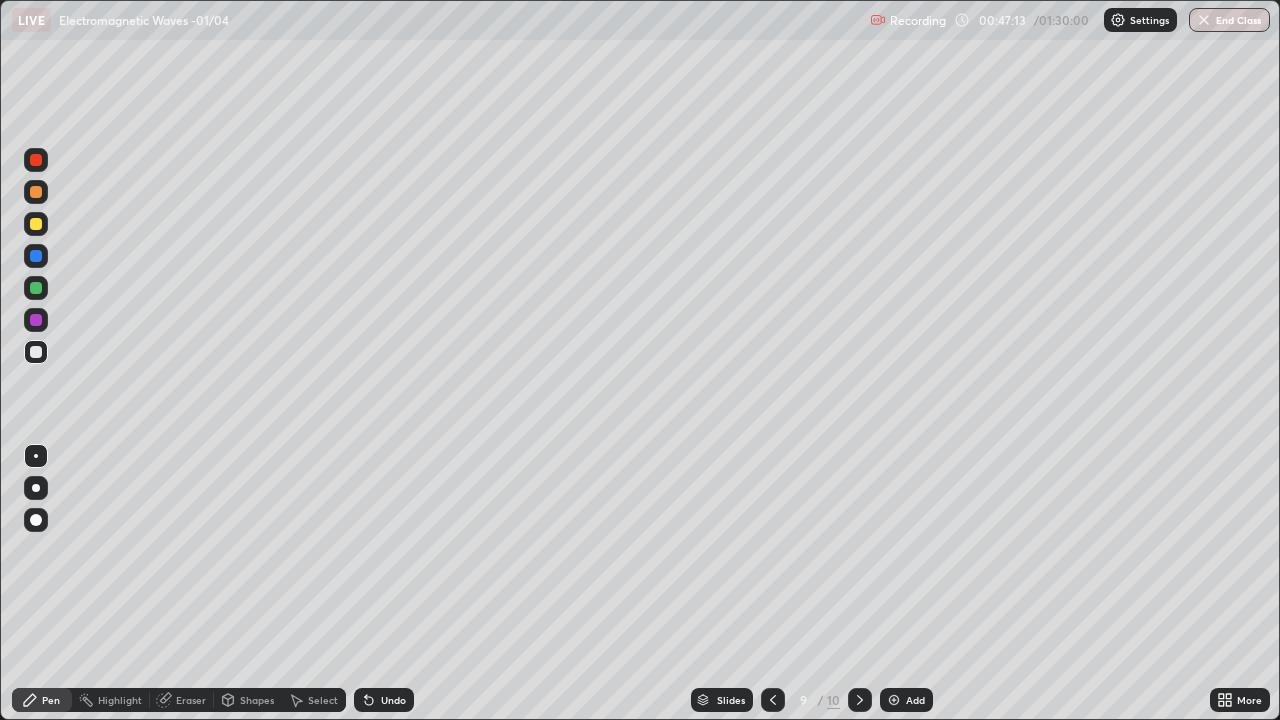 click on "Add" at bounding box center [906, 700] 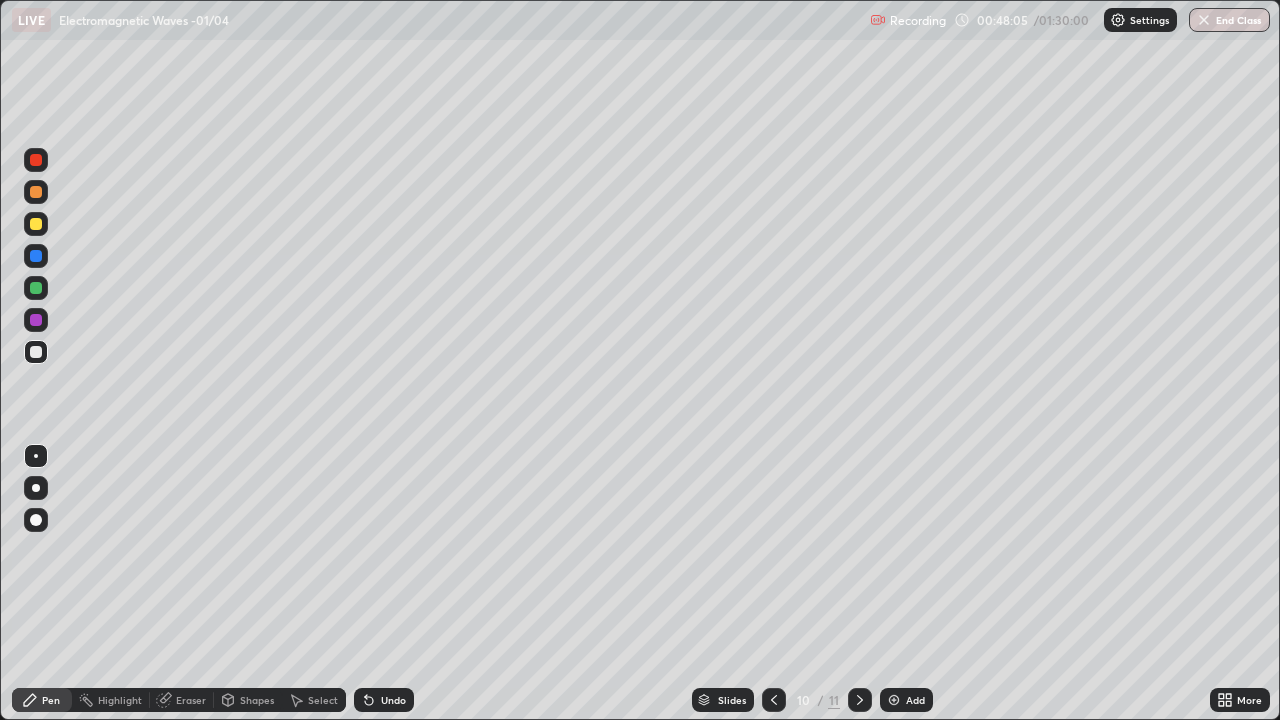 click at bounding box center (774, 700) 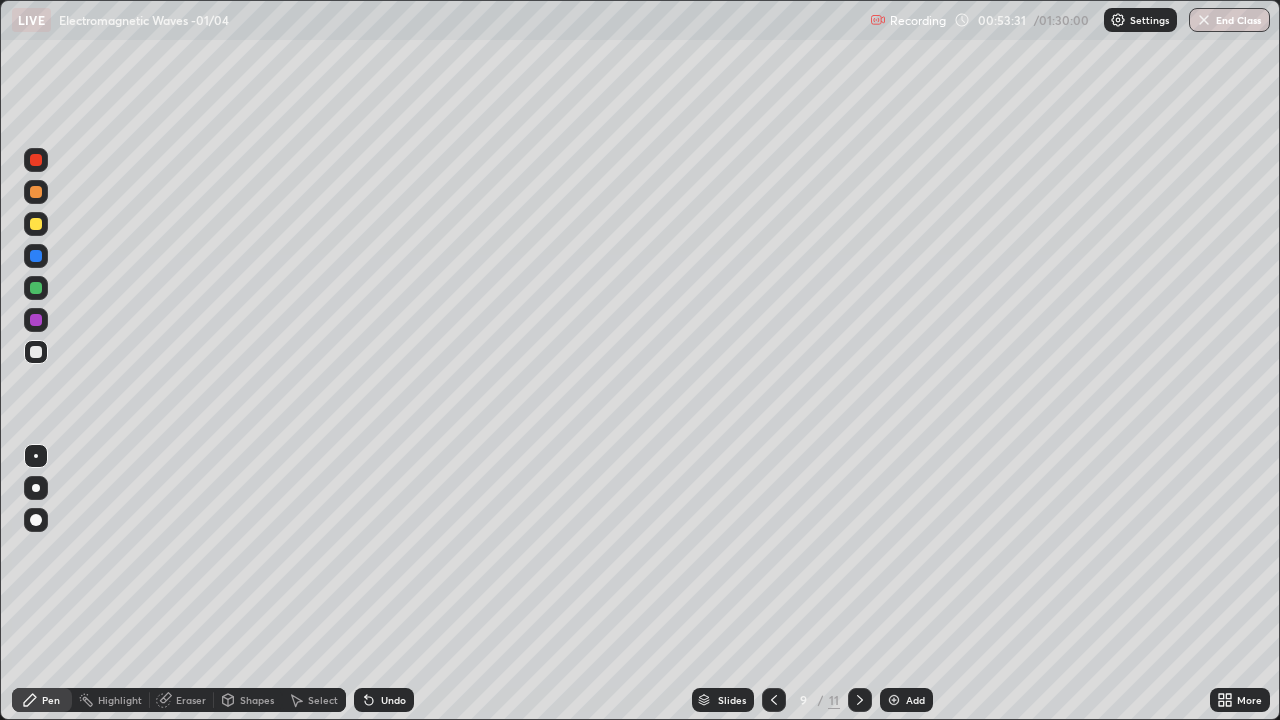 click on "Add" at bounding box center [915, 700] 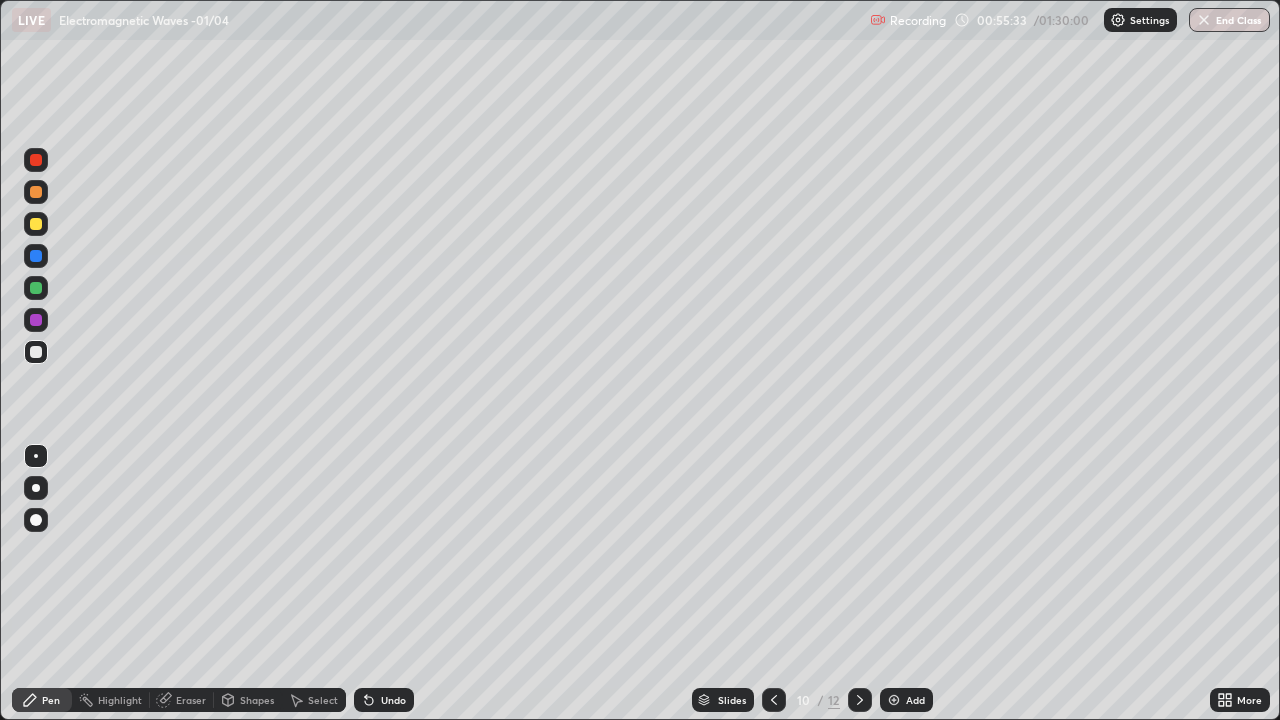 click 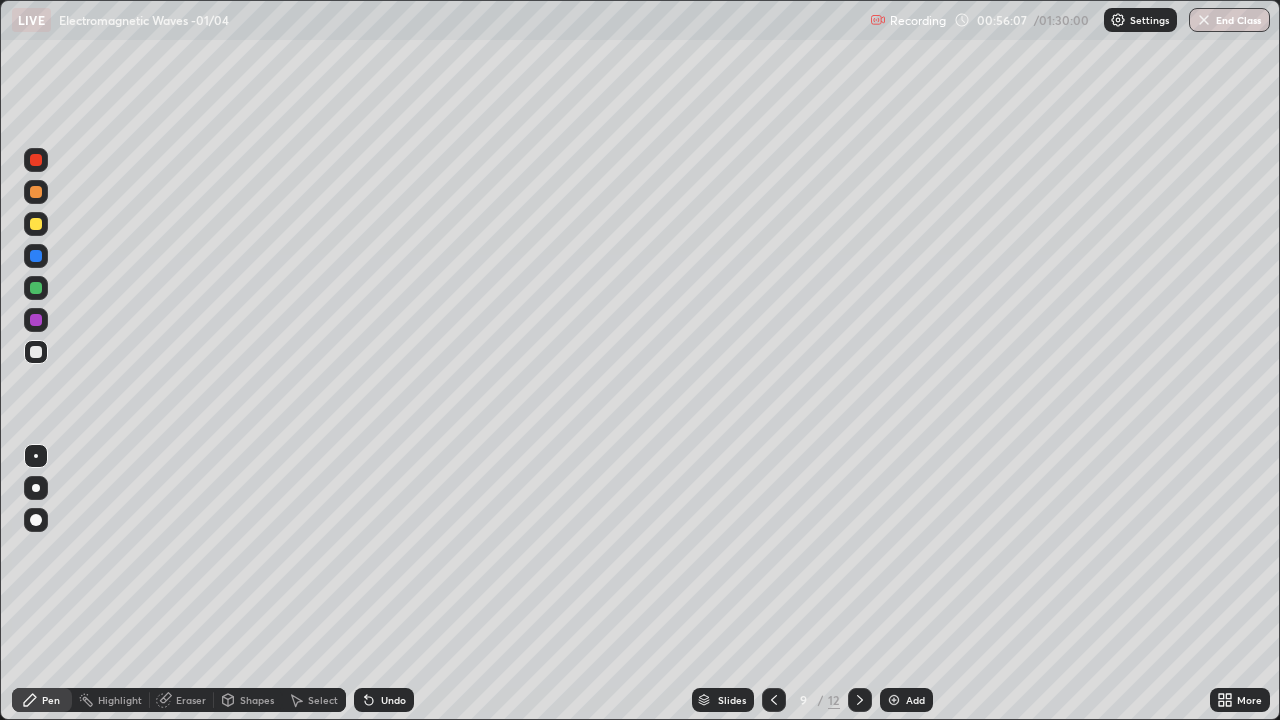 click 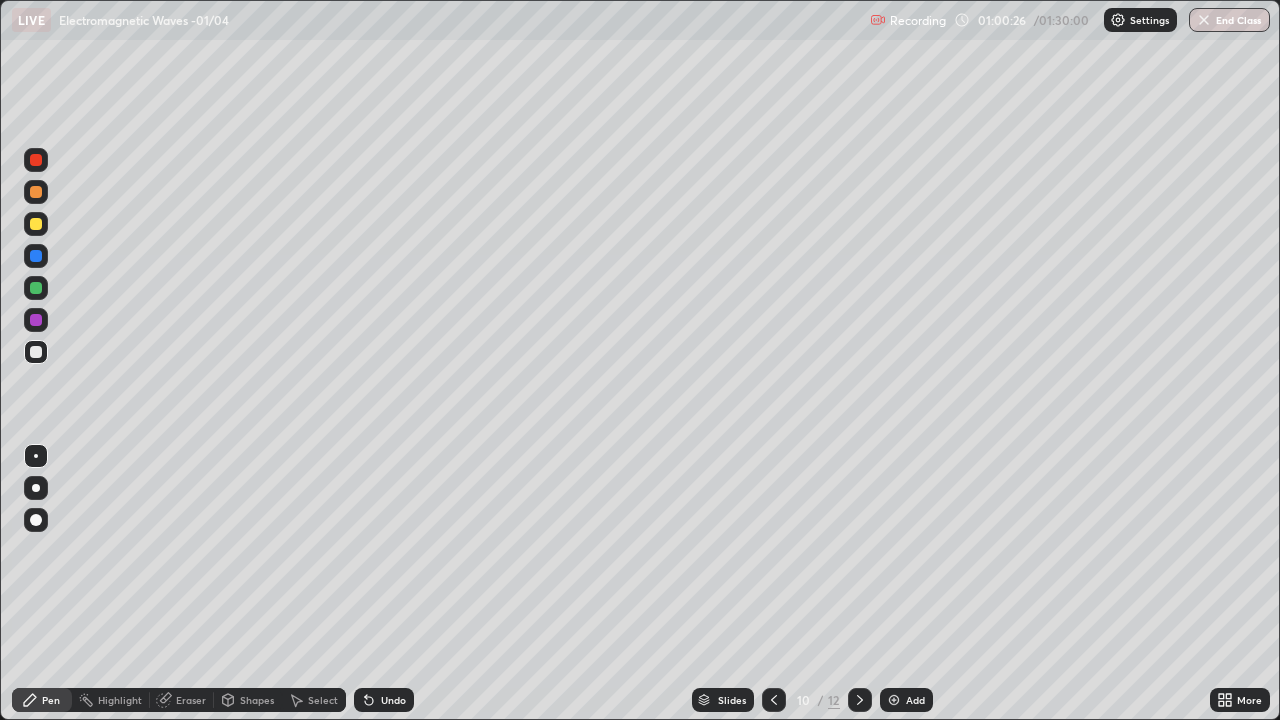 click on "Add" at bounding box center (915, 700) 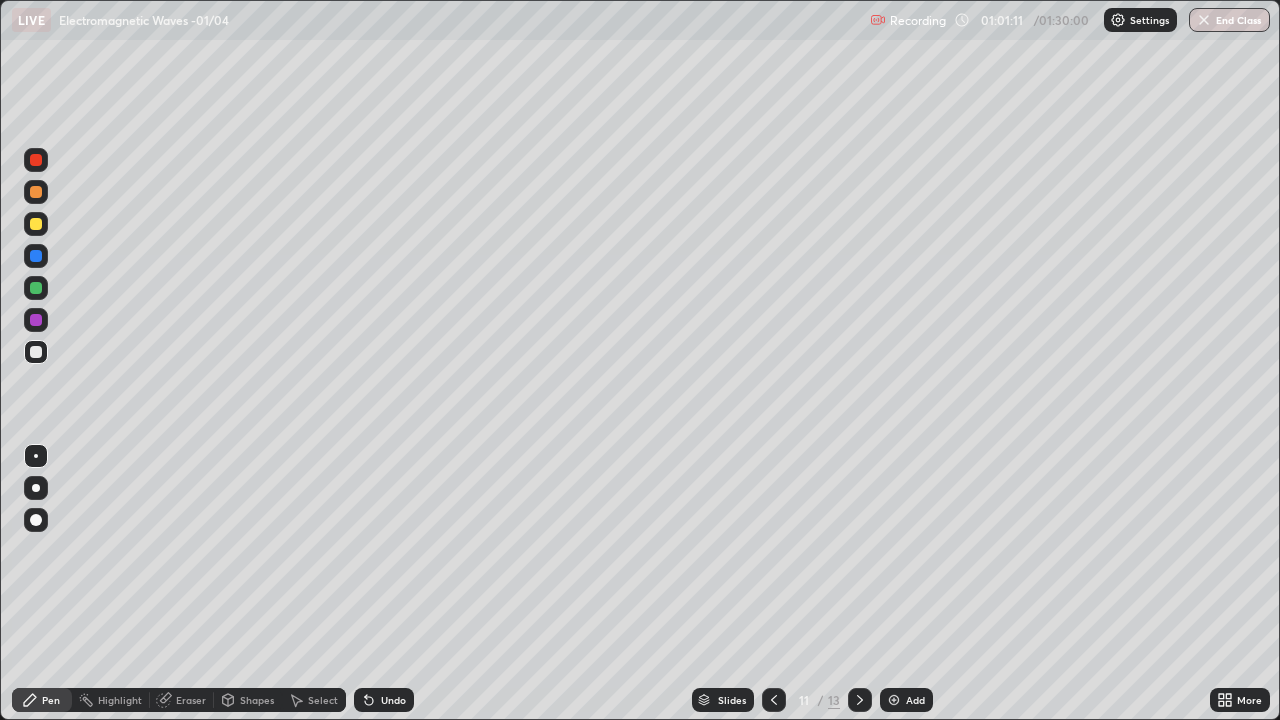 click at bounding box center (774, 700) 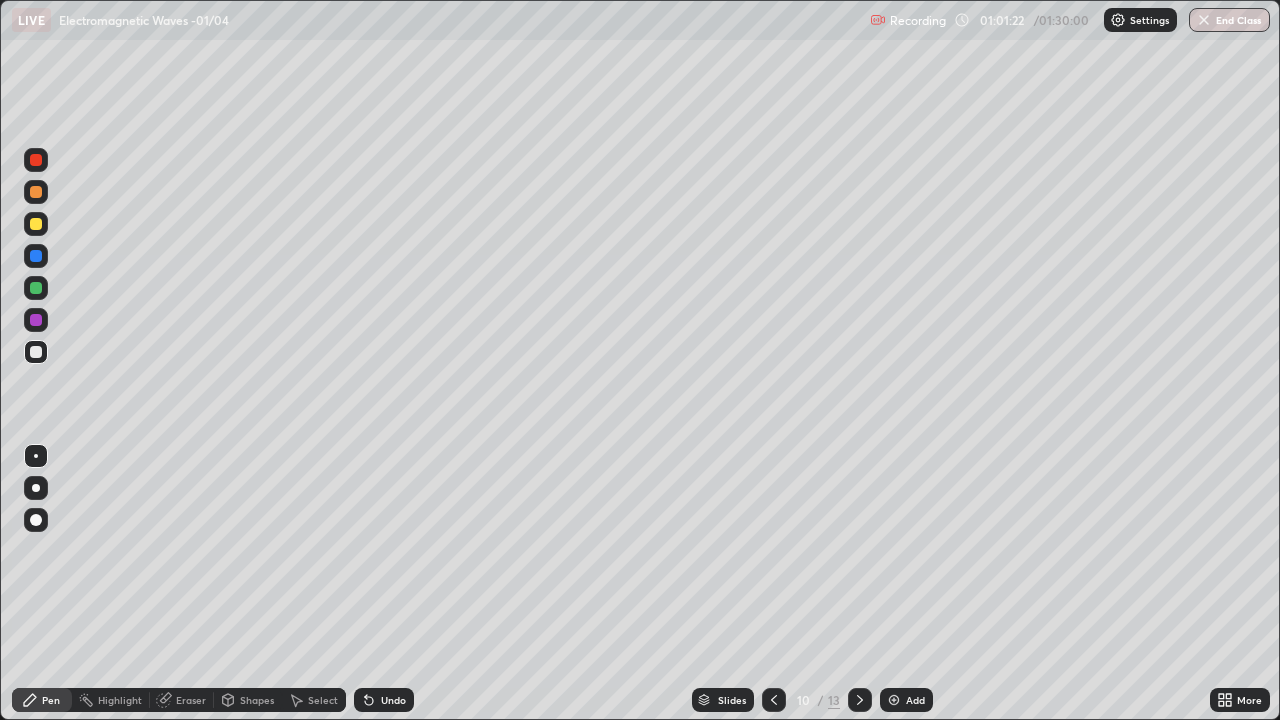click on "Add" at bounding box center [906, 700] 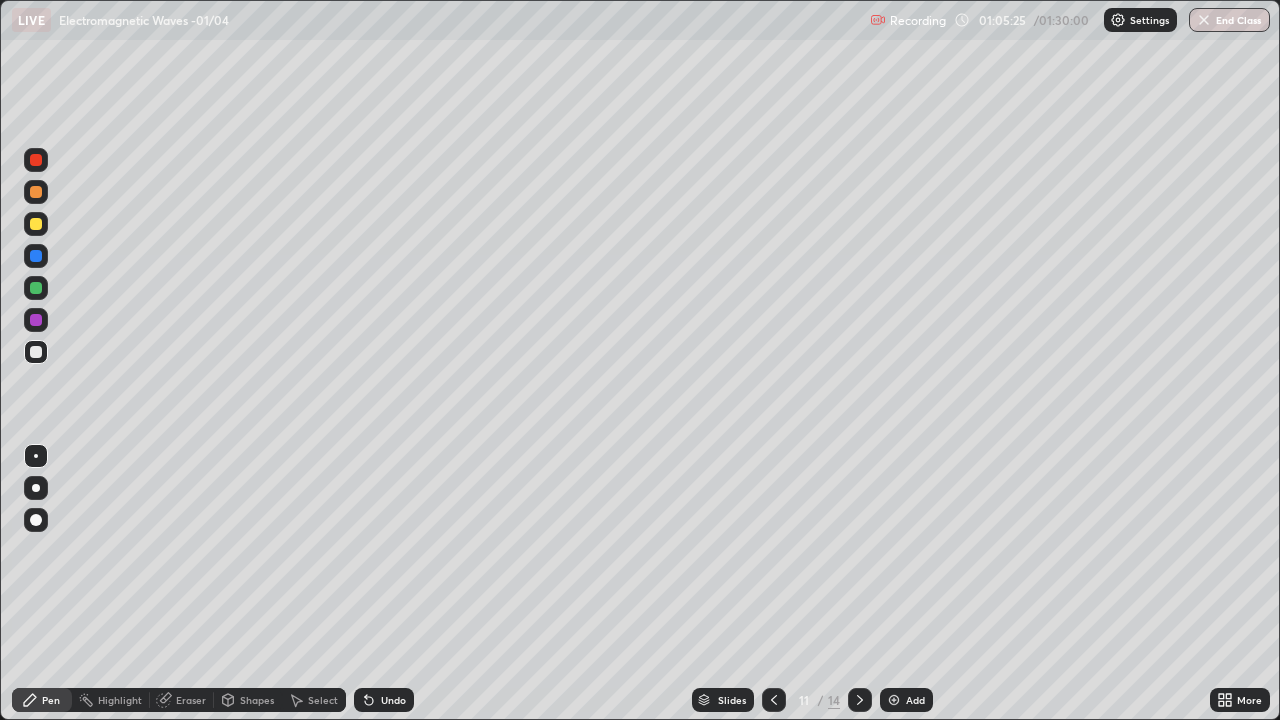 click on "Add" at bounding box center [906, 700] 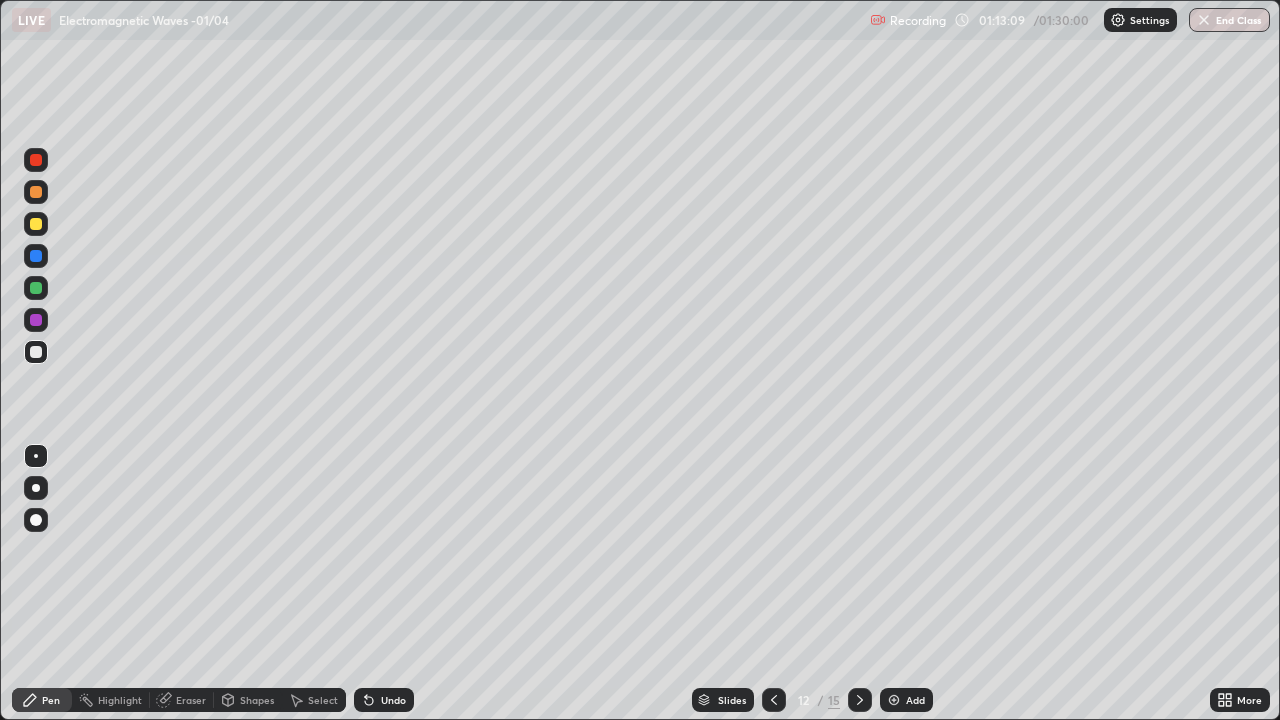 click on "Add" at bounding box center (915, 700) 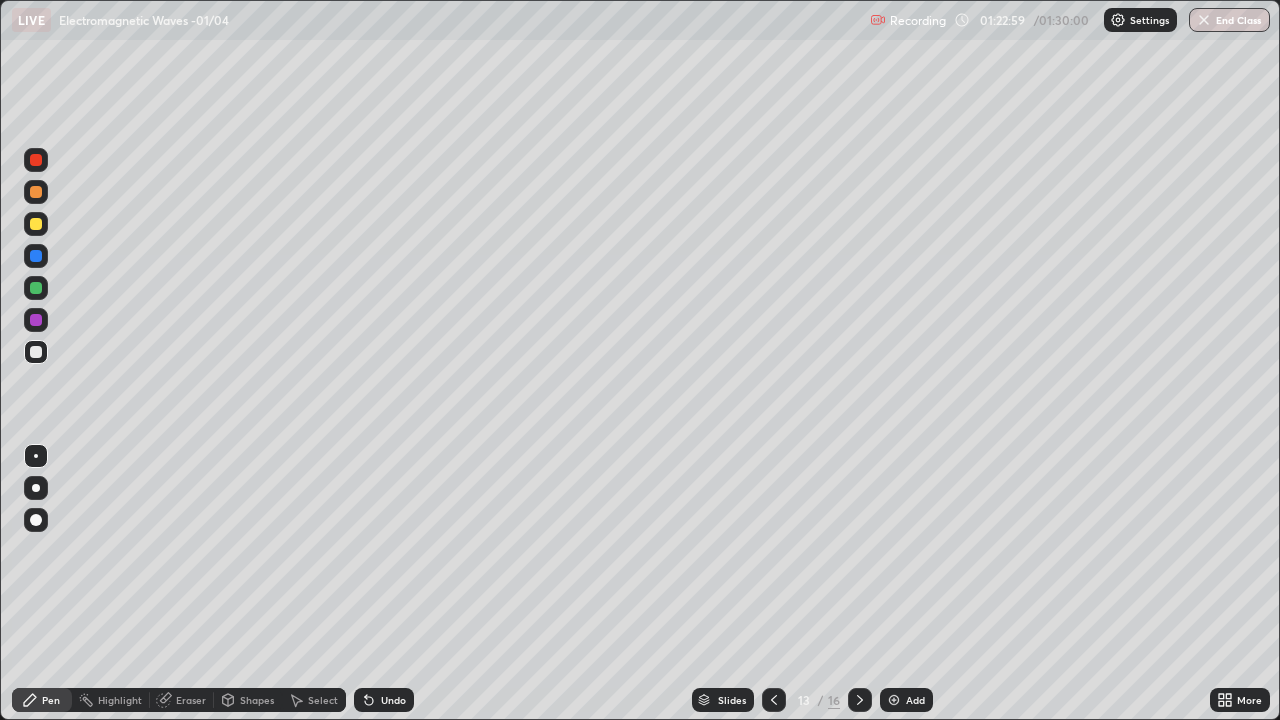 click on "End Class" at bounding box center [1229, 20] 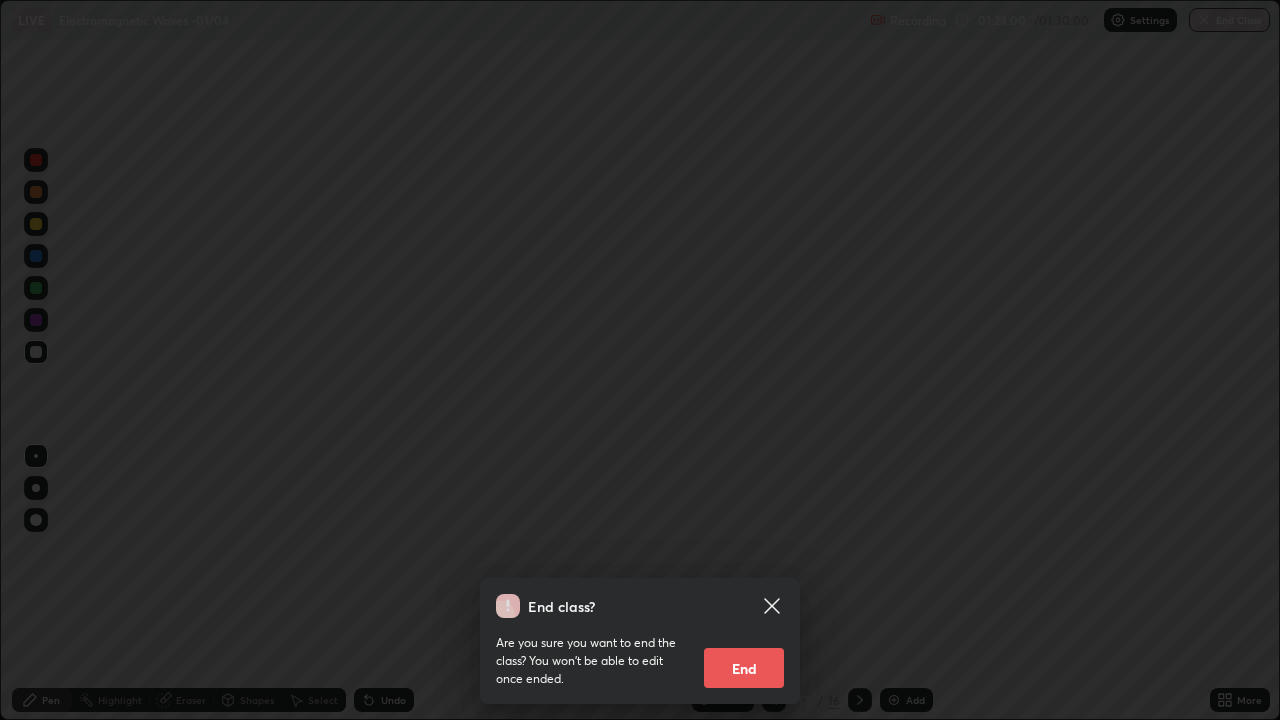 click on "End" at bounding box center [744, 668] 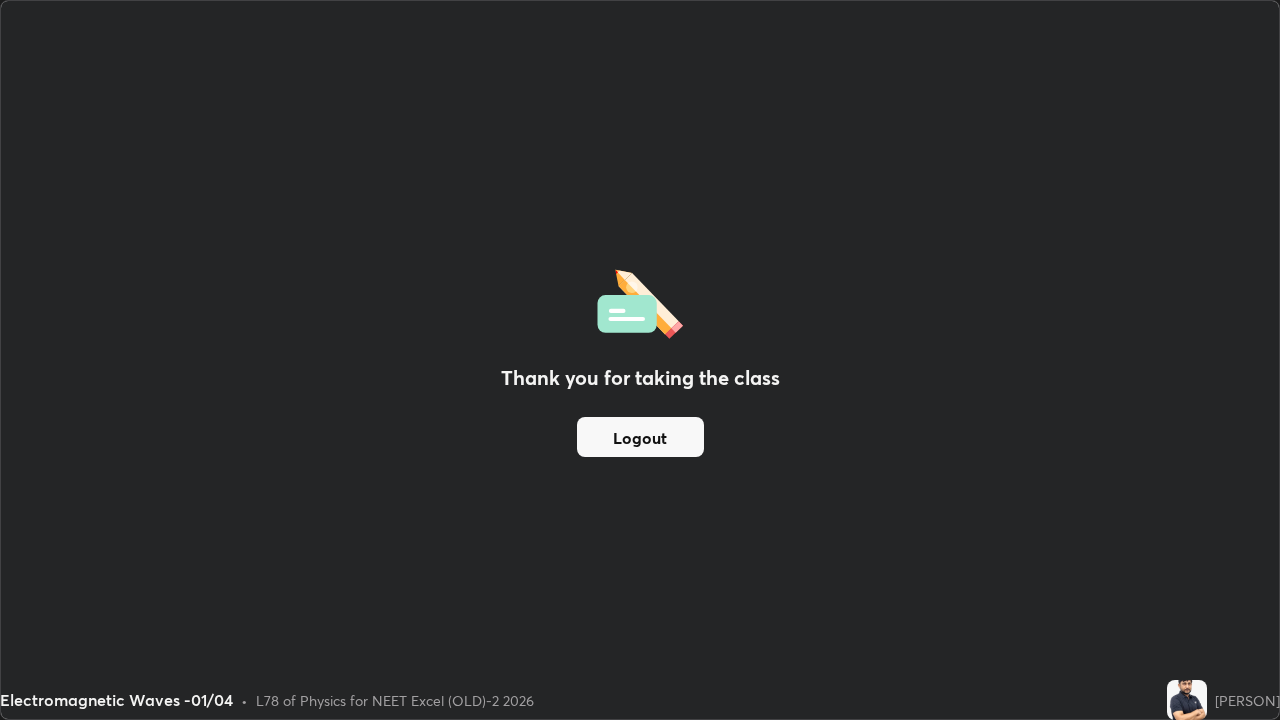 click on "Logout" at bounding box center (640, 437) 